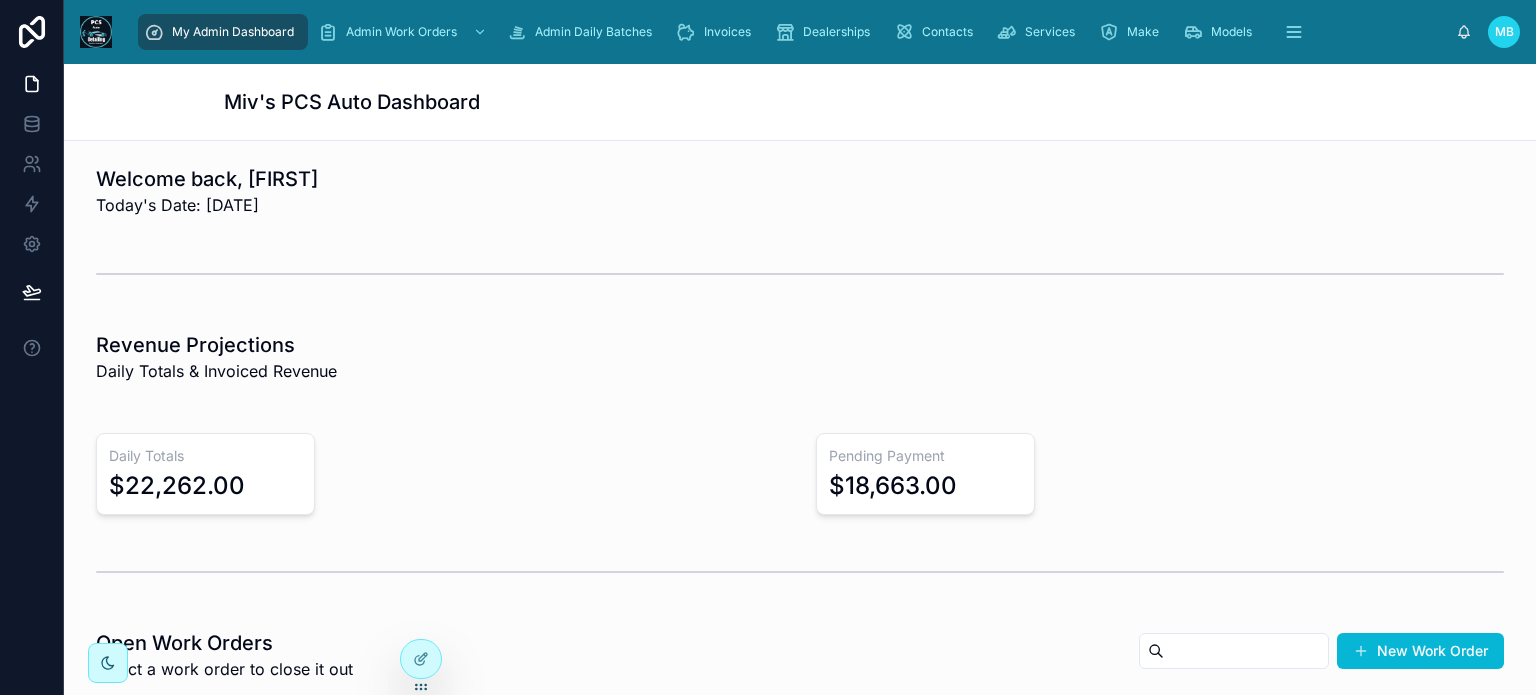 scroll, scrollTop: 0, scrollLeft: 0, axis: both 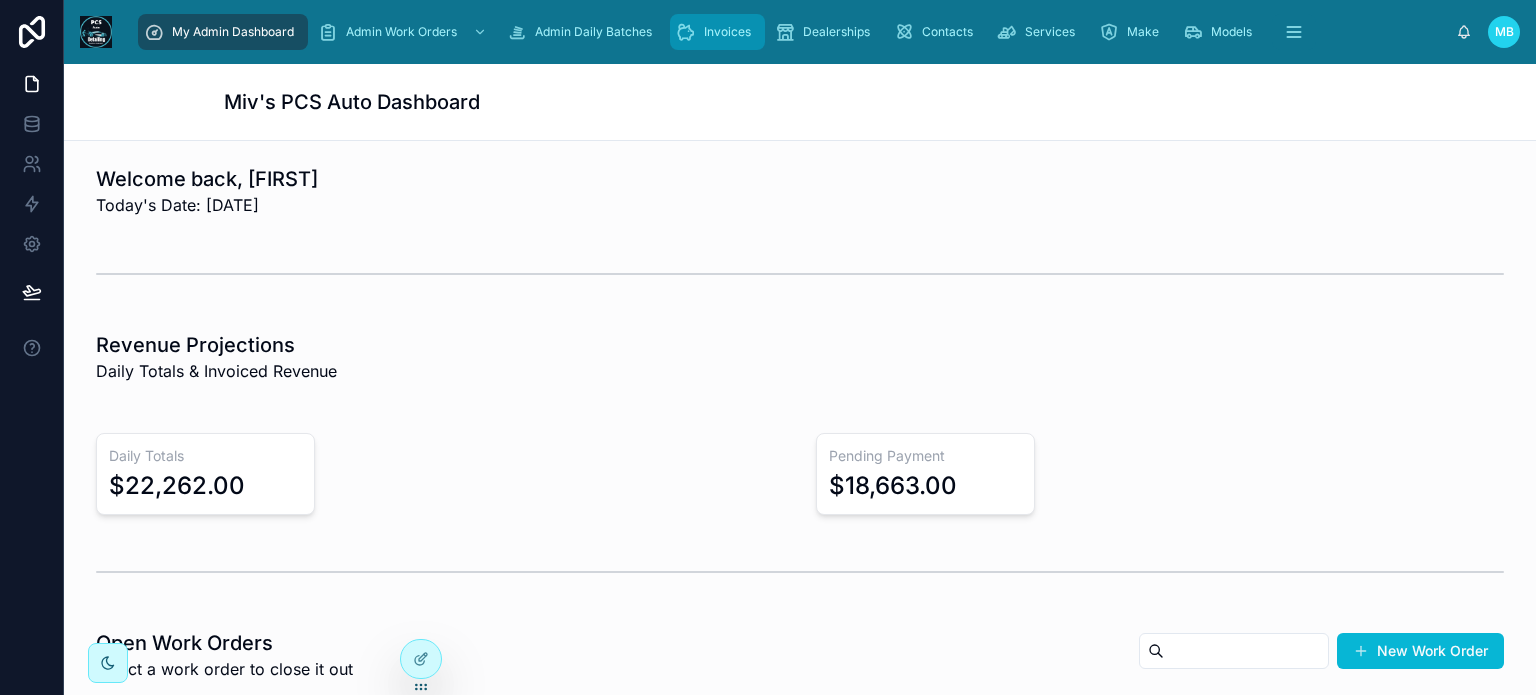 click on "Invoices" at bounding box center [727, 32] 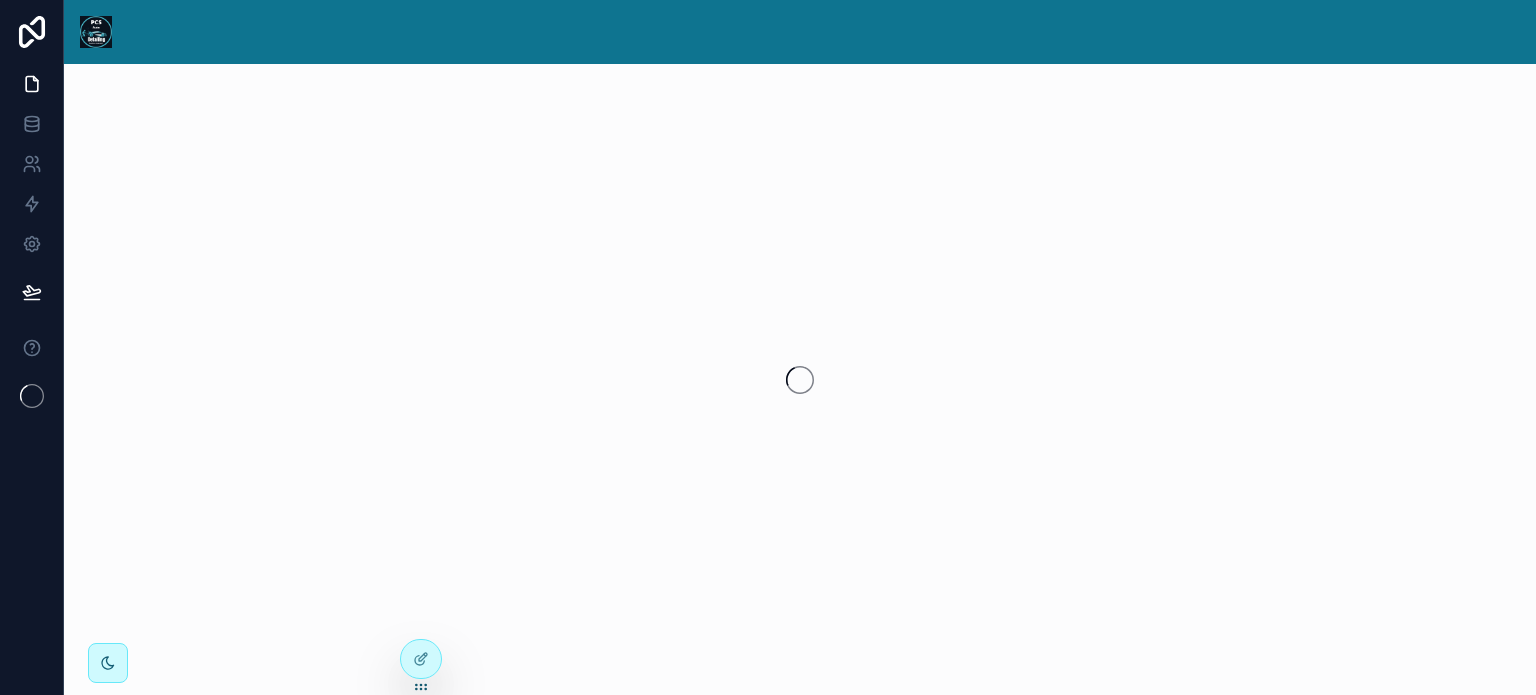 scroll, scrollTop: 0, scrollLeft: 0, axis: both 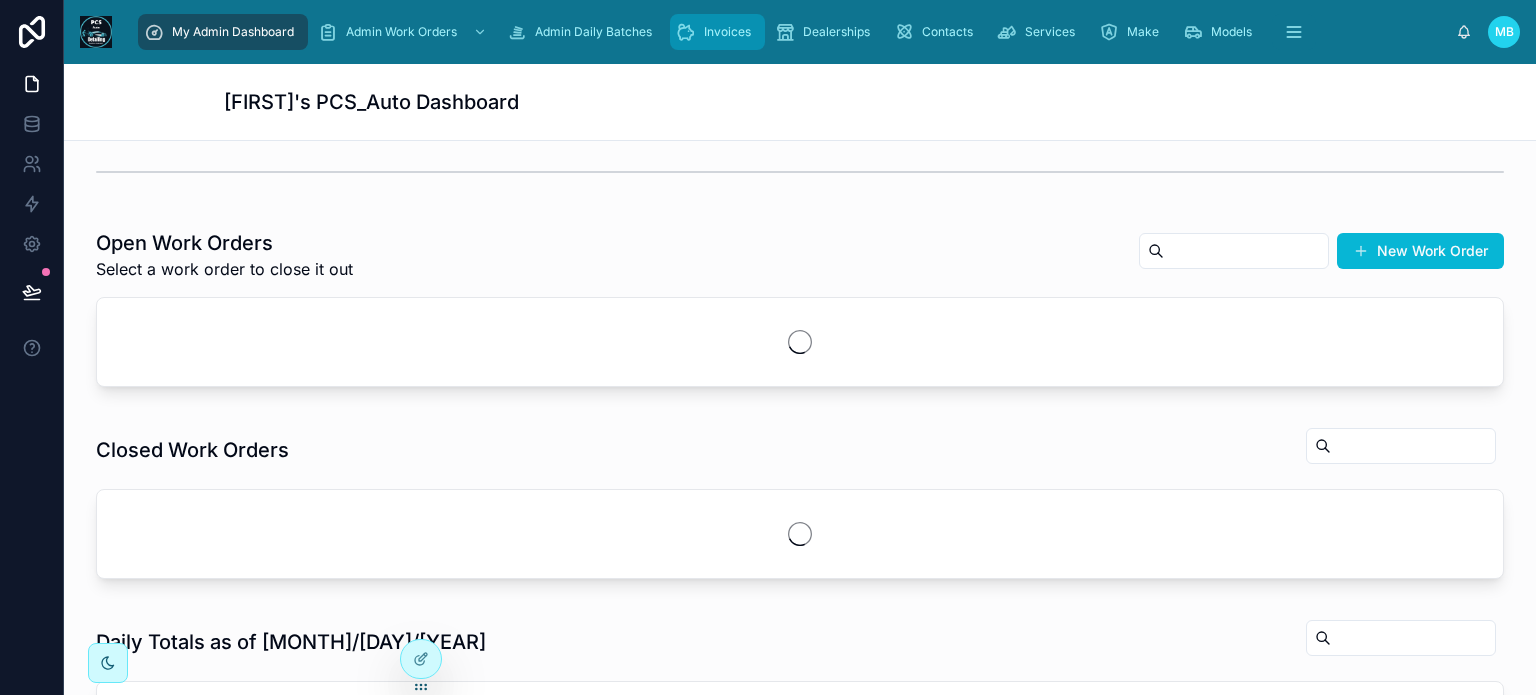 click on "Invoices" at bounding box center (727, 32) 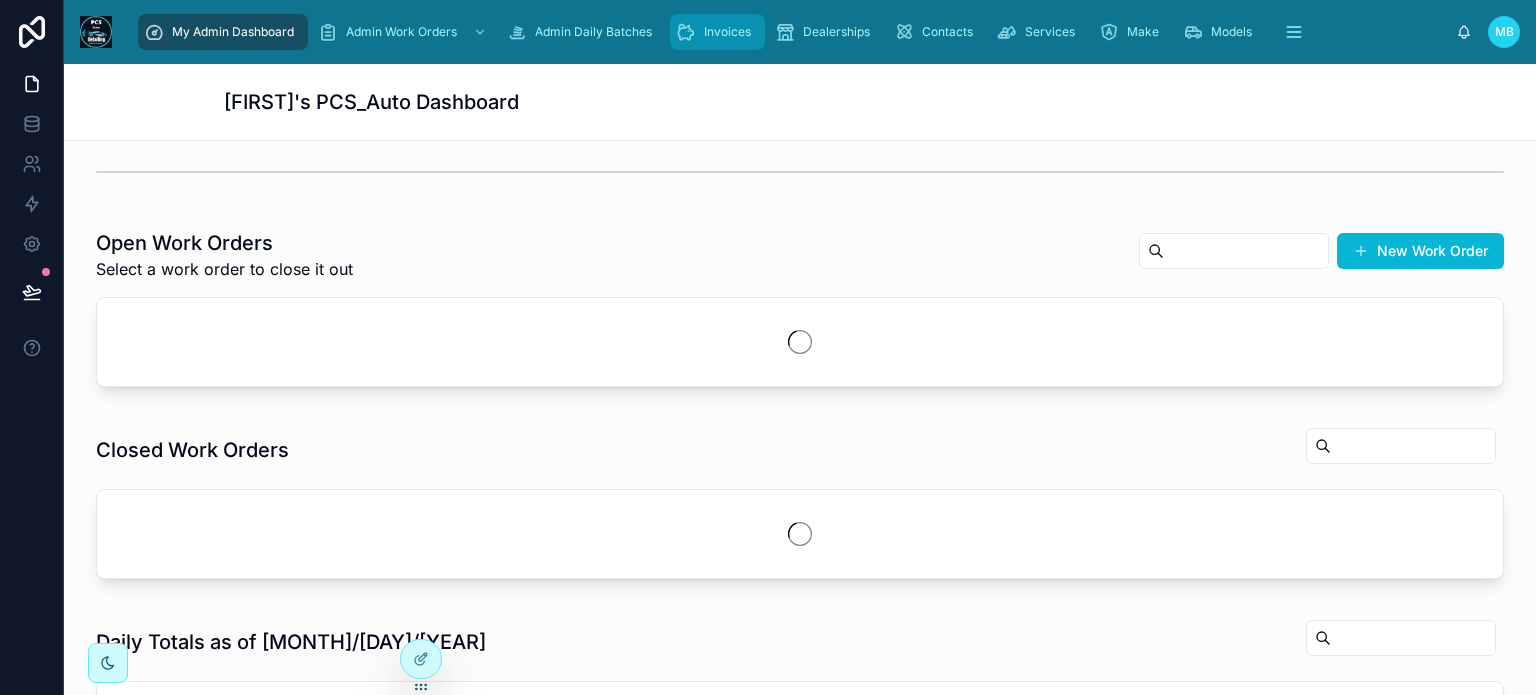 scroll, scrollTop: 0, scrollLeft: 0, axis: both 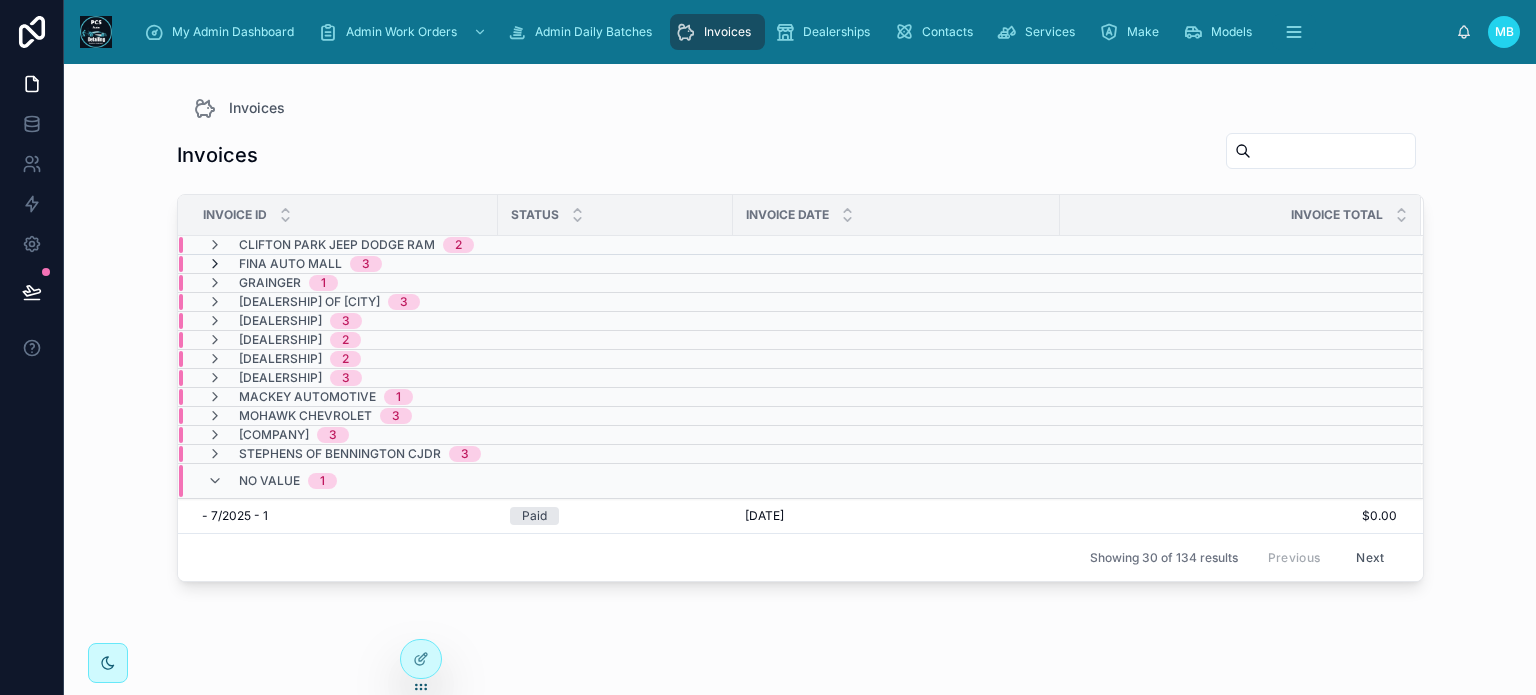 click at bounding box center [215, 264] 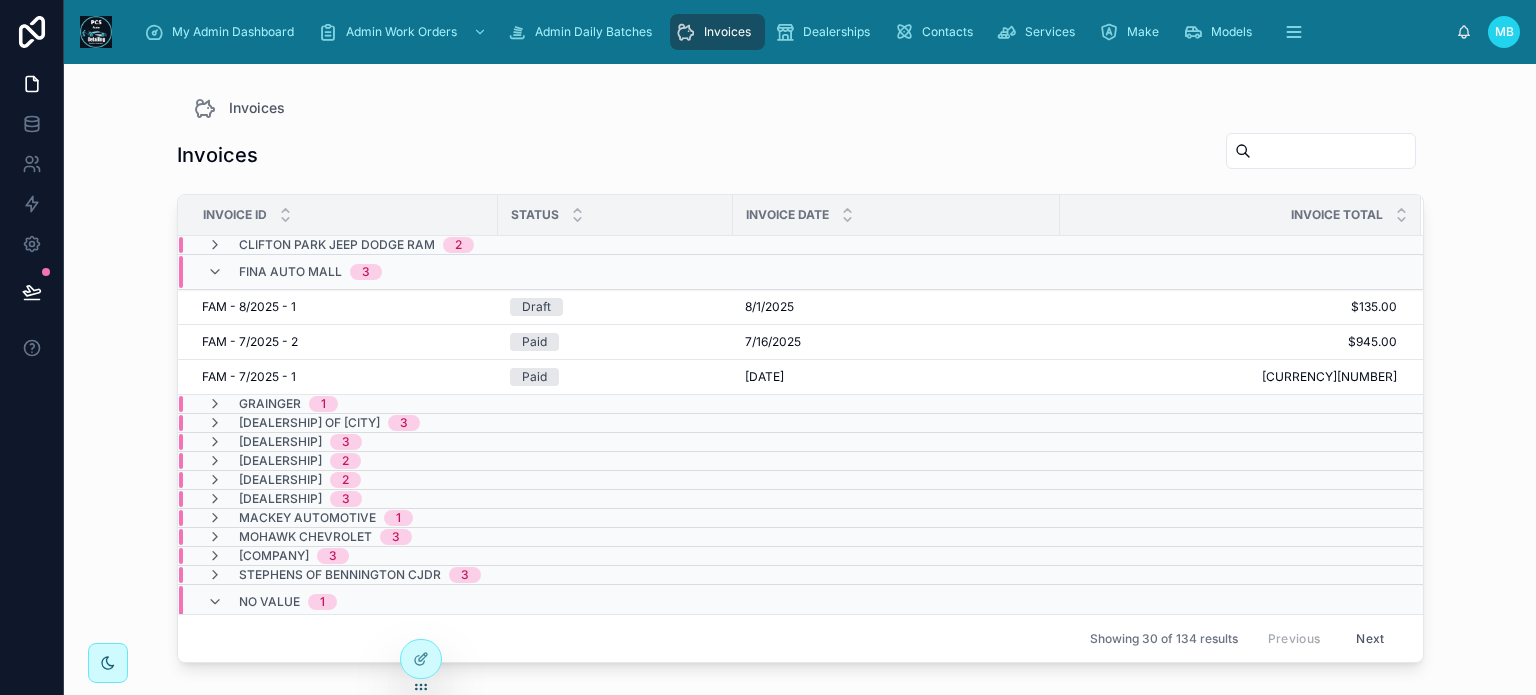click at bounding box center (215, 272) 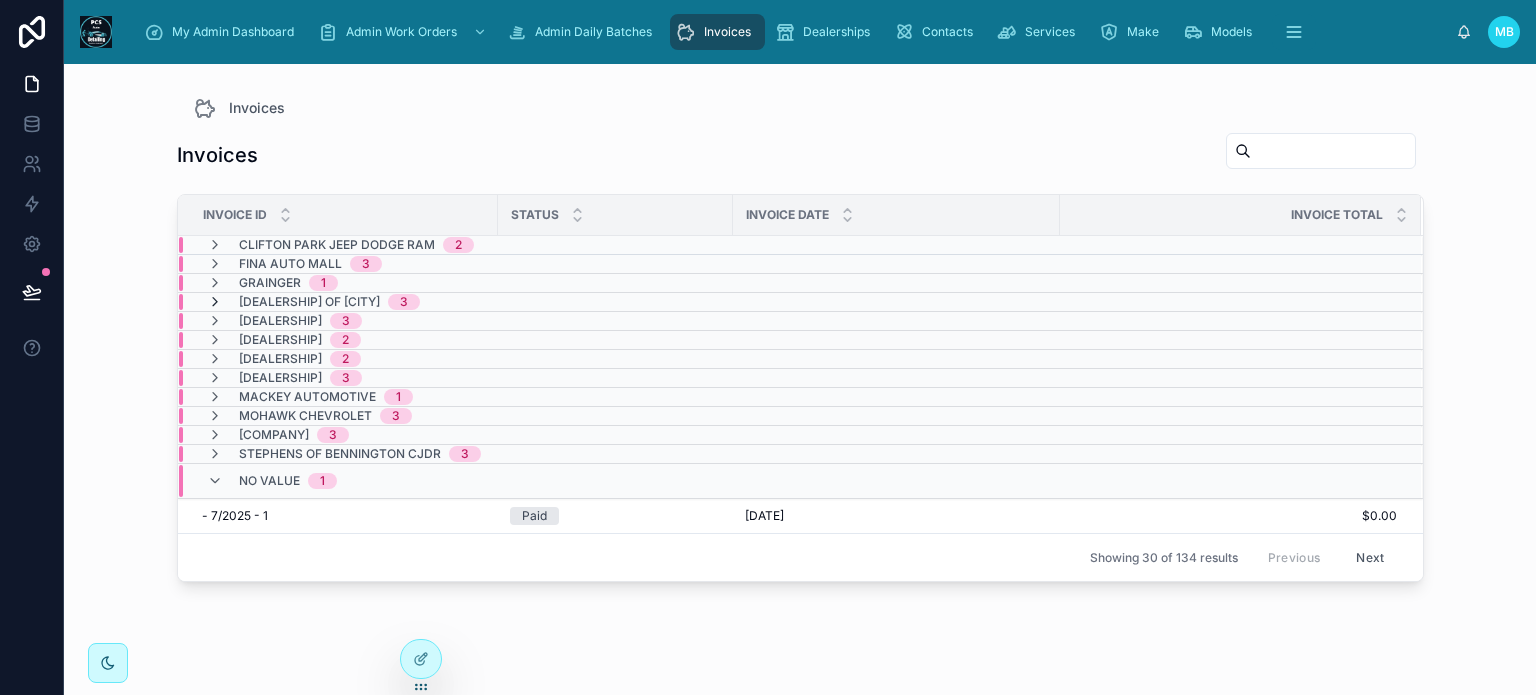click at bounding box center (215, 302) 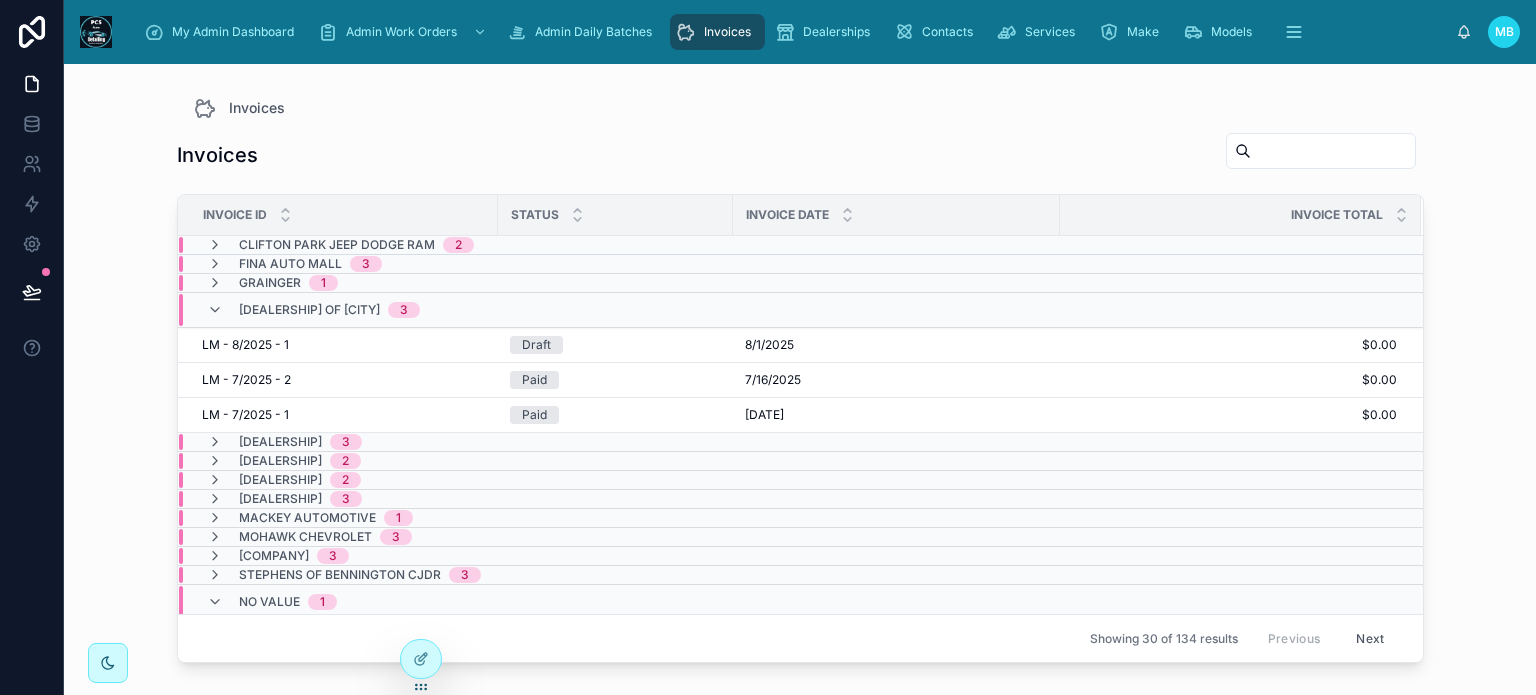 click at bounding box center (215, 310) 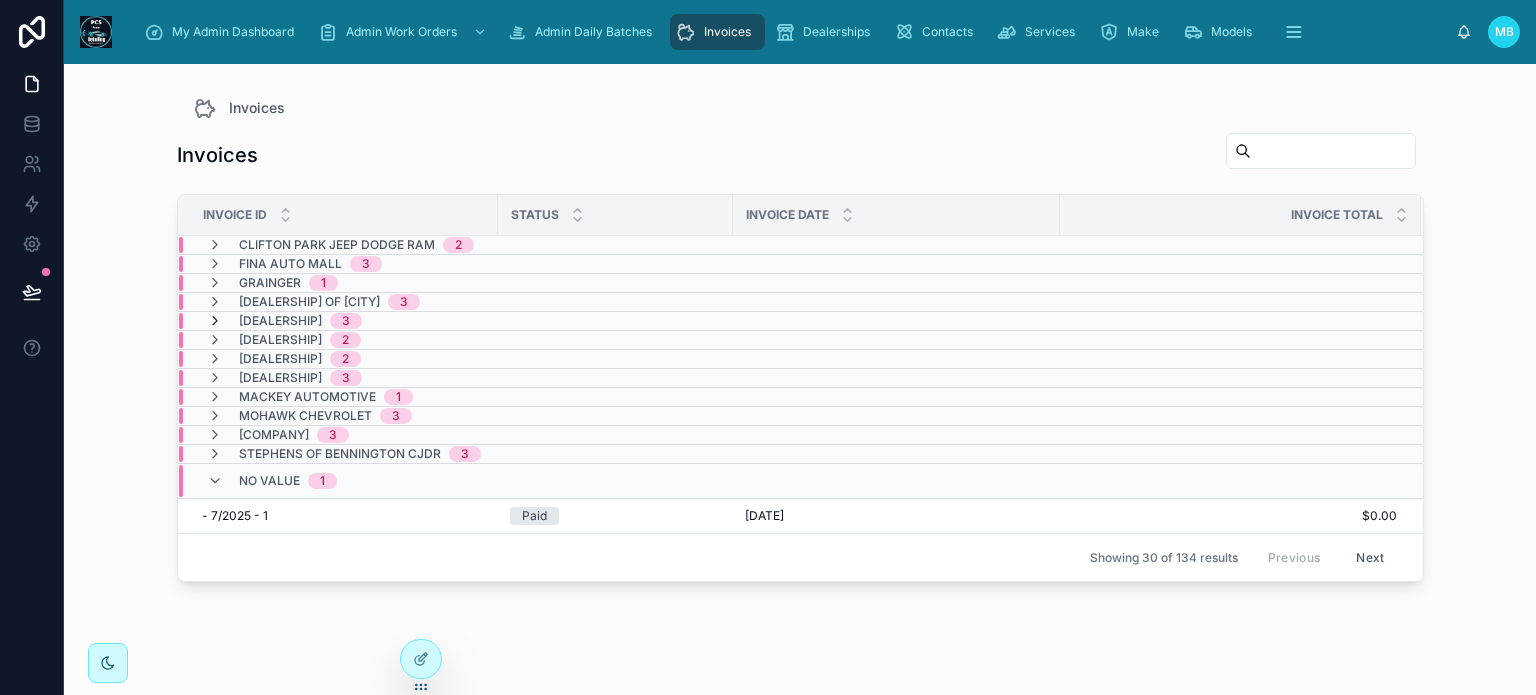 click at bounding box center (215, 321) 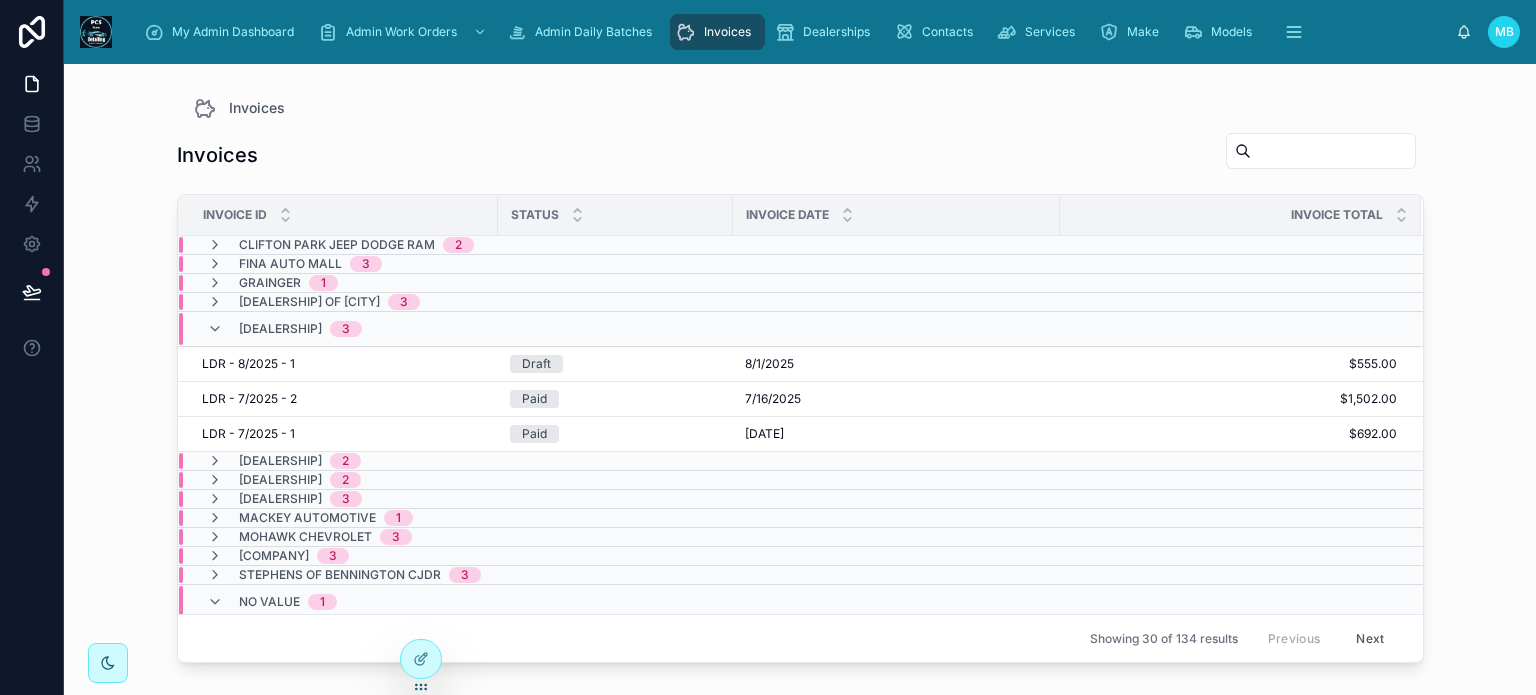 click on "[DEALERSHIP] 3" at bounding box center (284, 329) 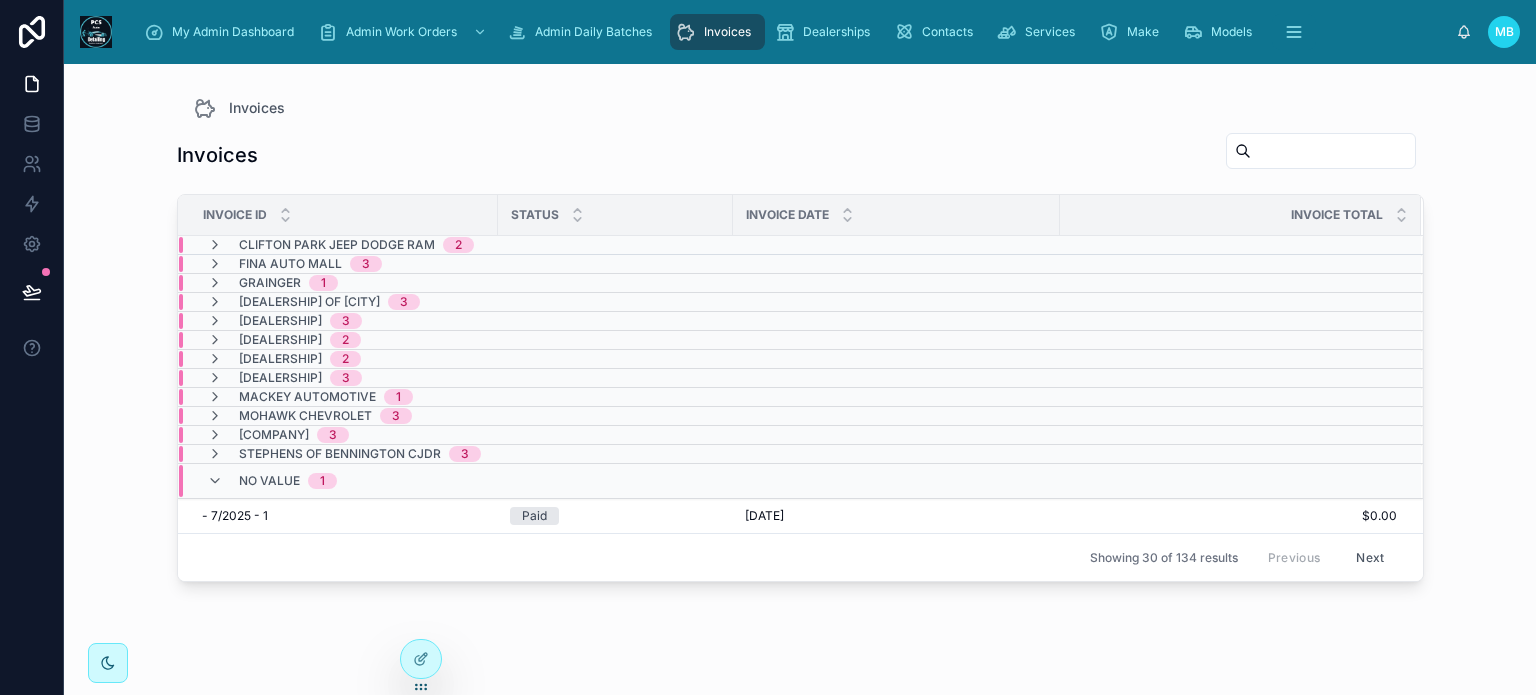 click at bounding box center (215, 340) 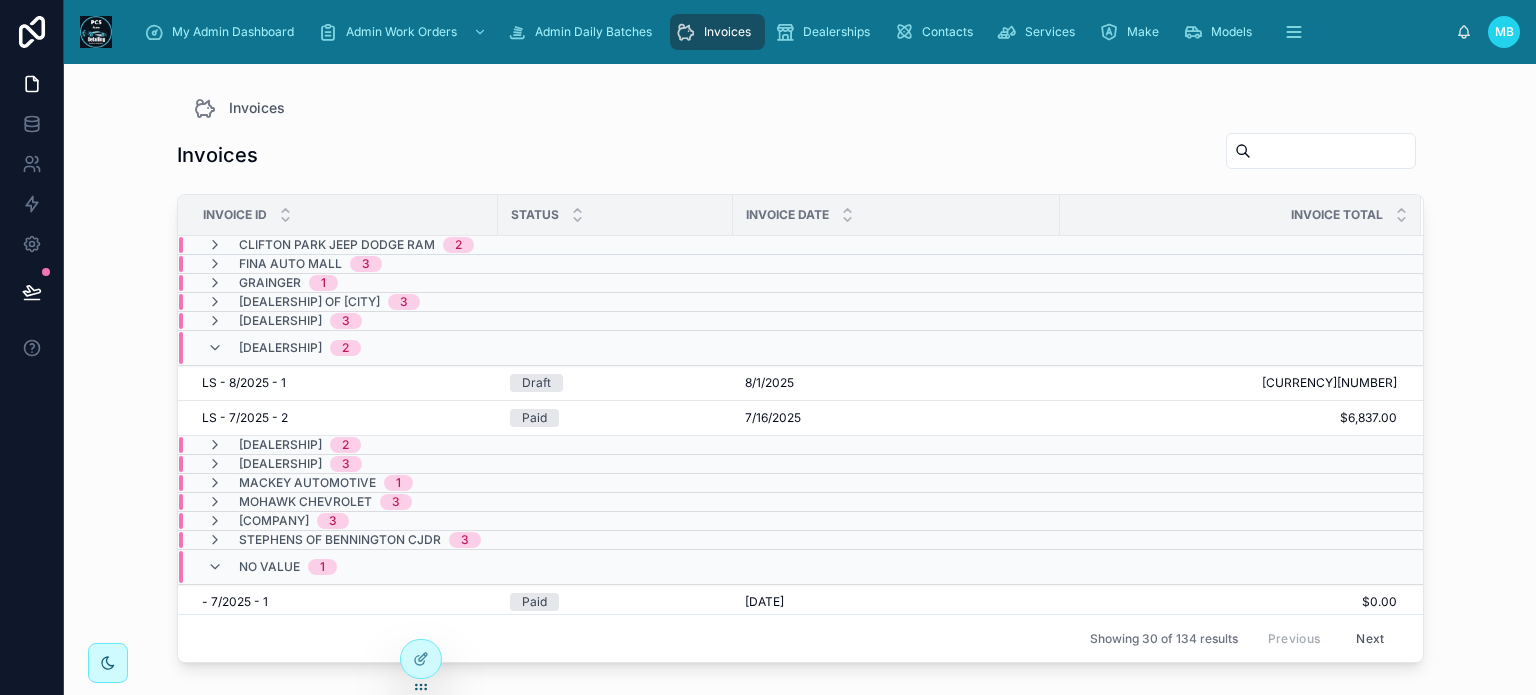 click at bounding box center [215, 348] 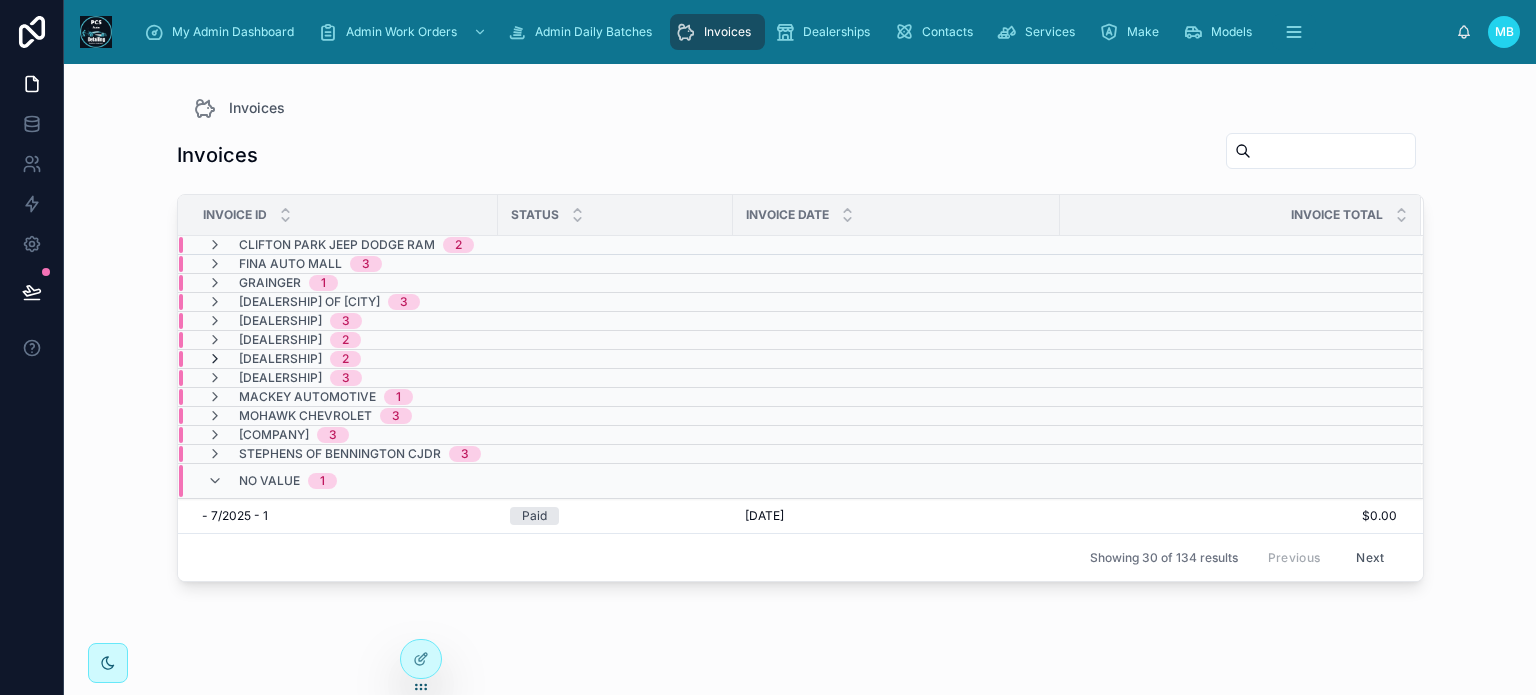 click at bounding box center [215, 359] 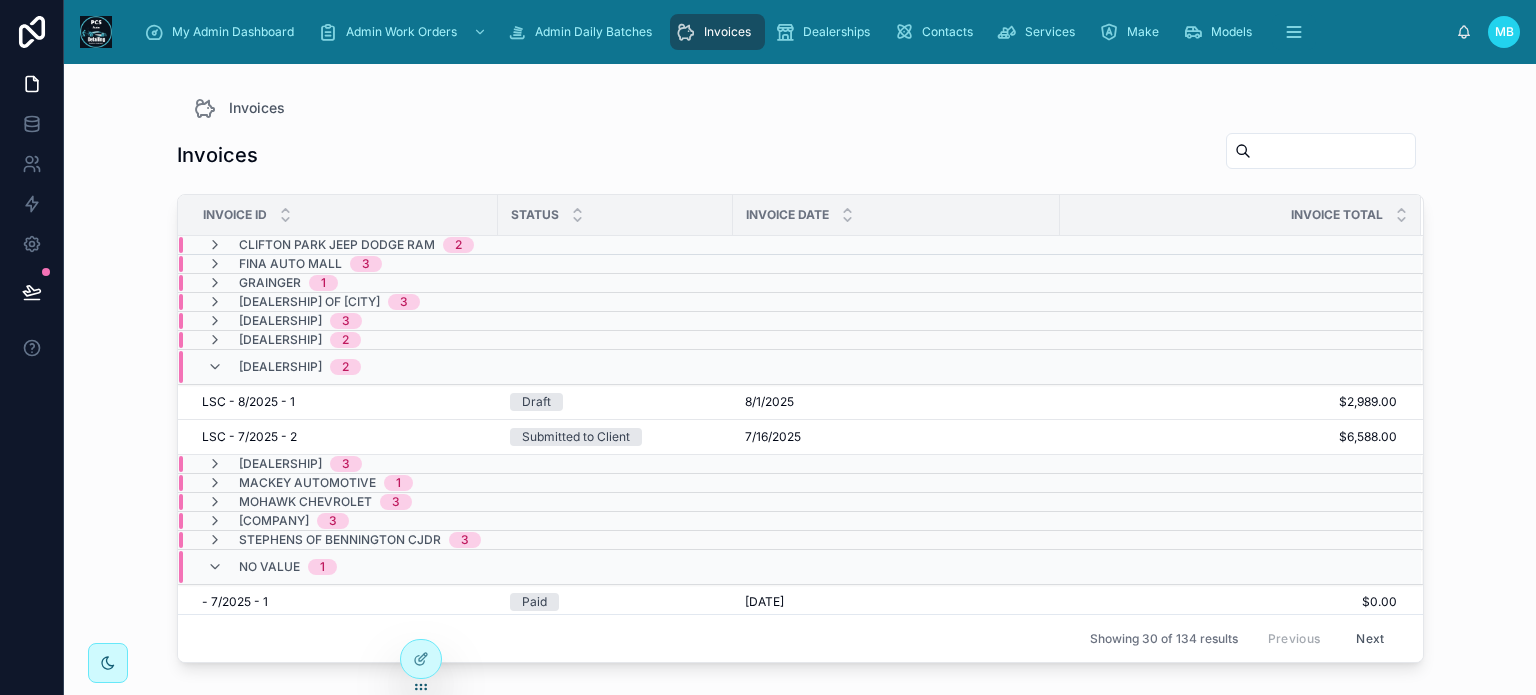 click at bounding box center (215, 367) 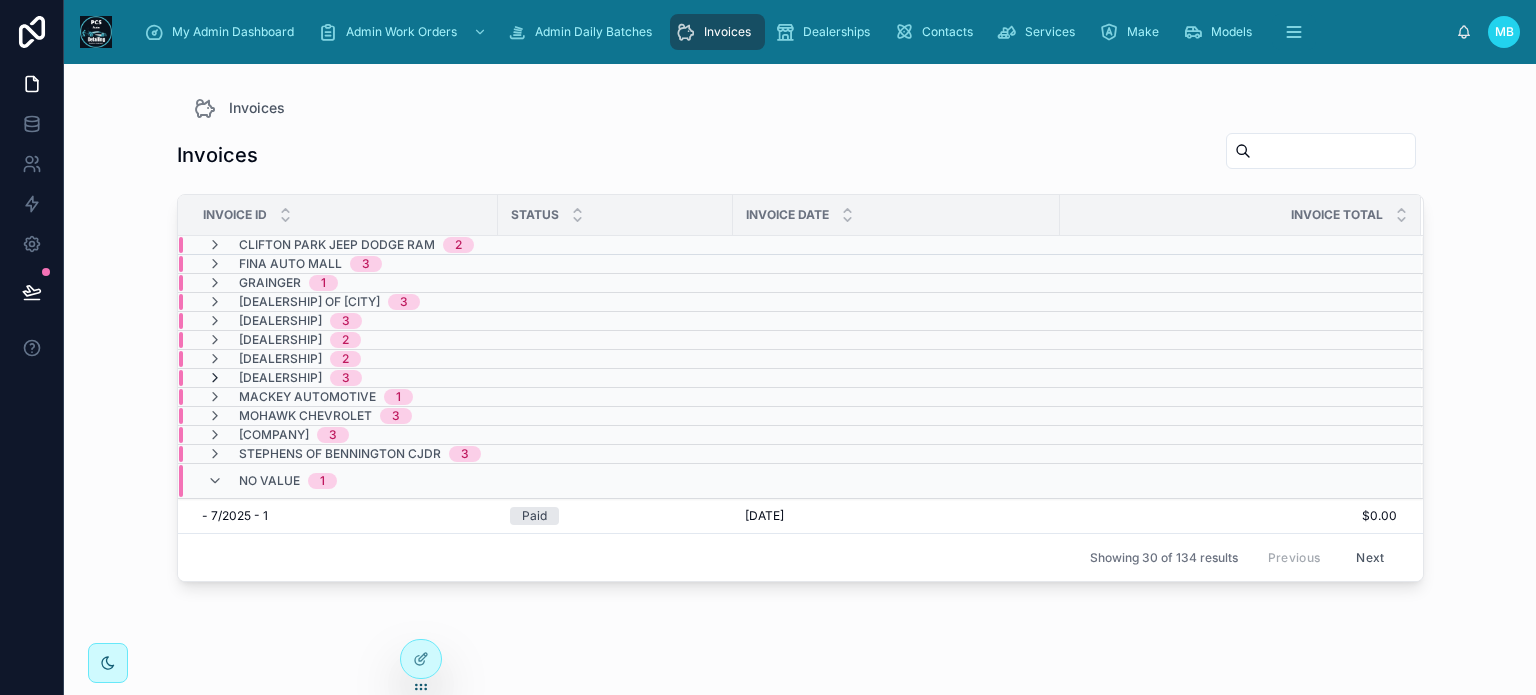 click at bounding box center (215, 378) 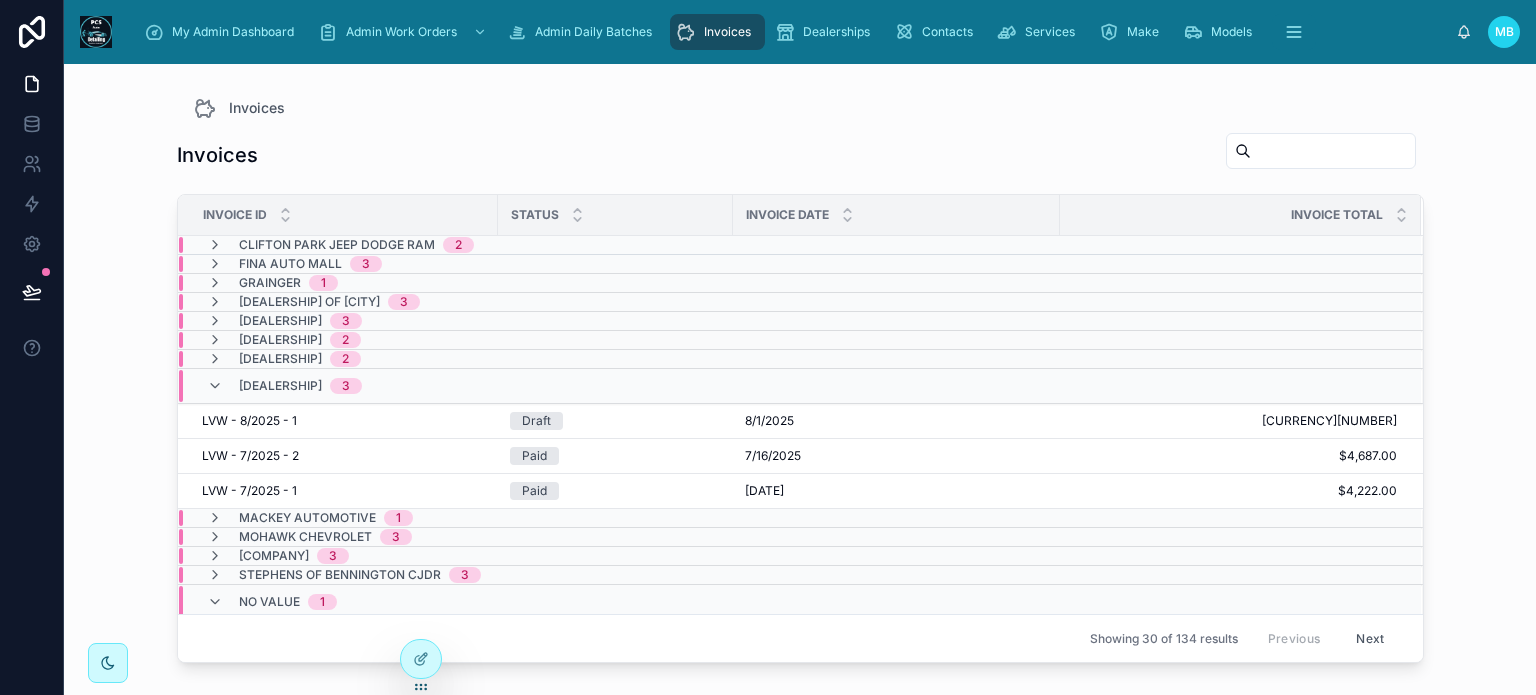 click on "[DEALERSHIP] 3" at bounding box center [284, 386] 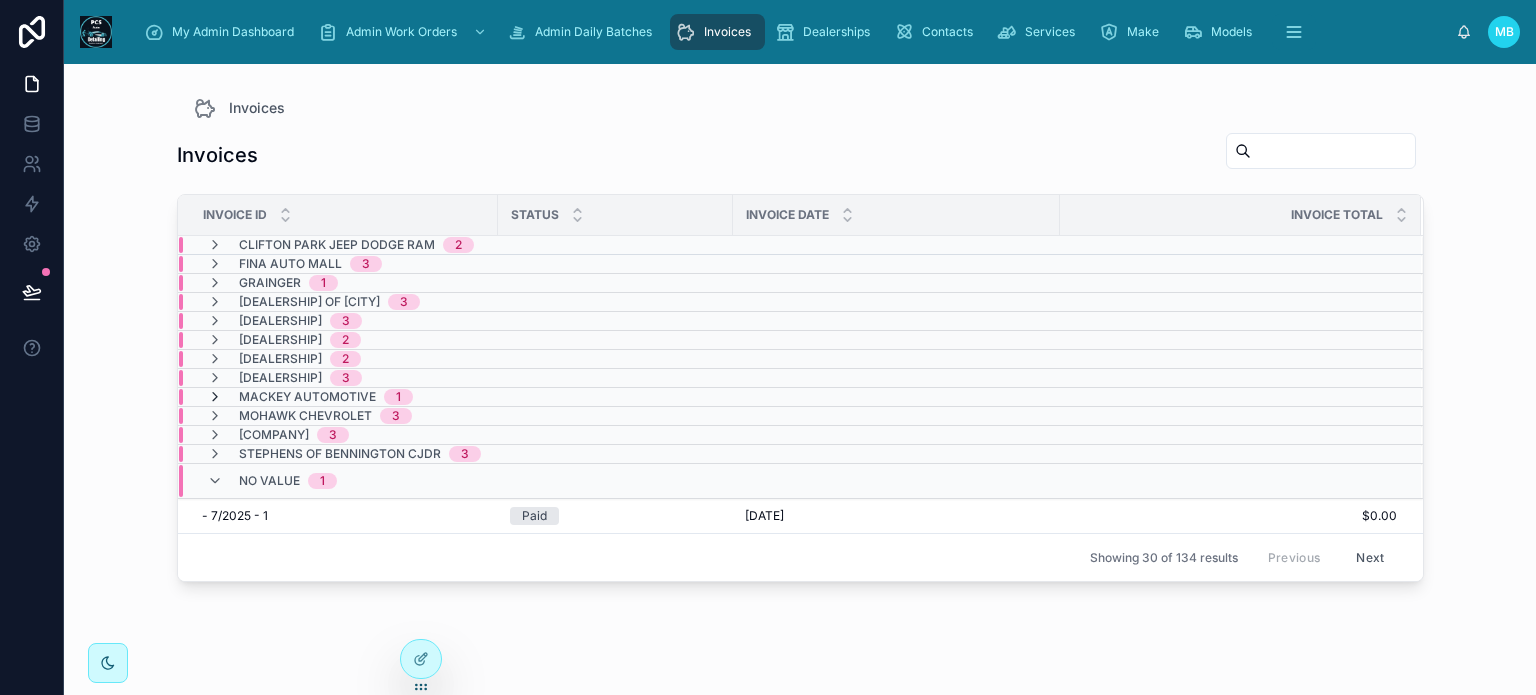 click at bounding box center (215, 397) 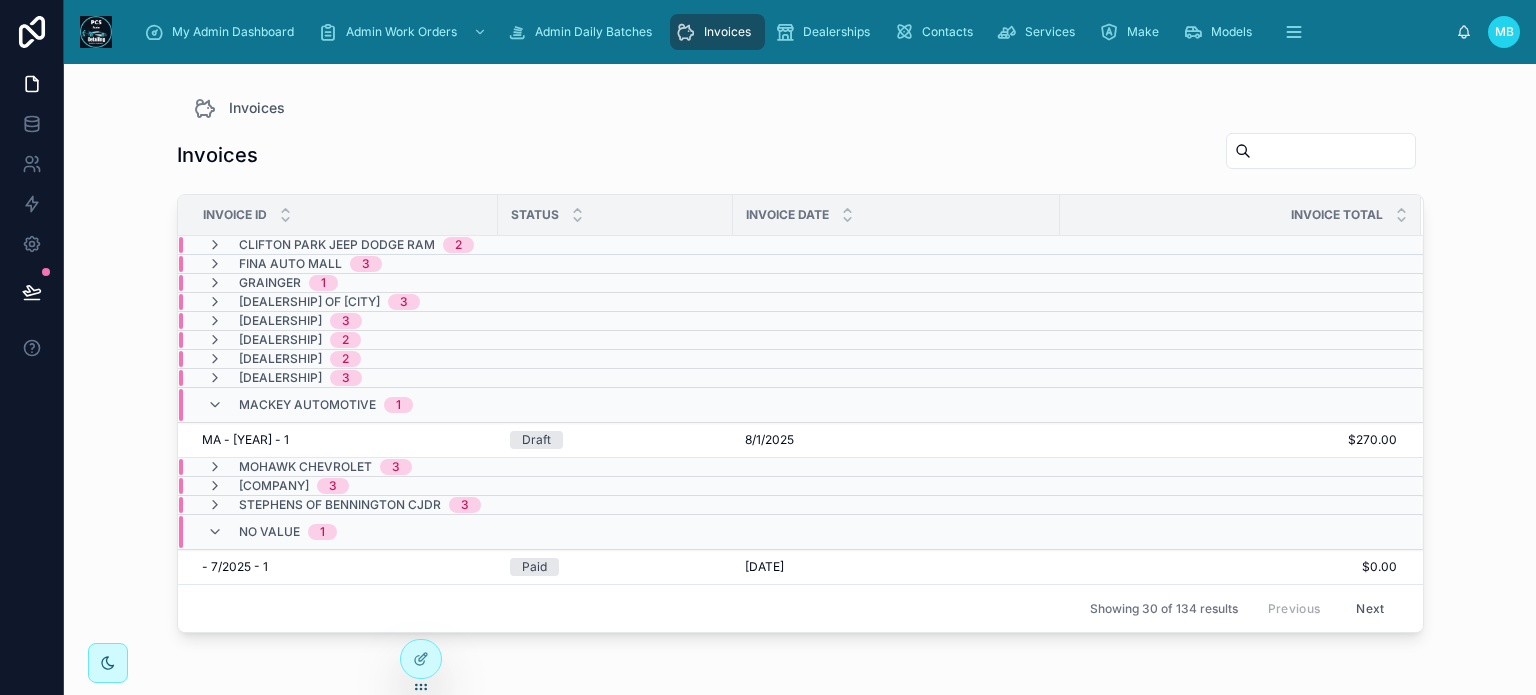 click at bounding box center (215, 405) 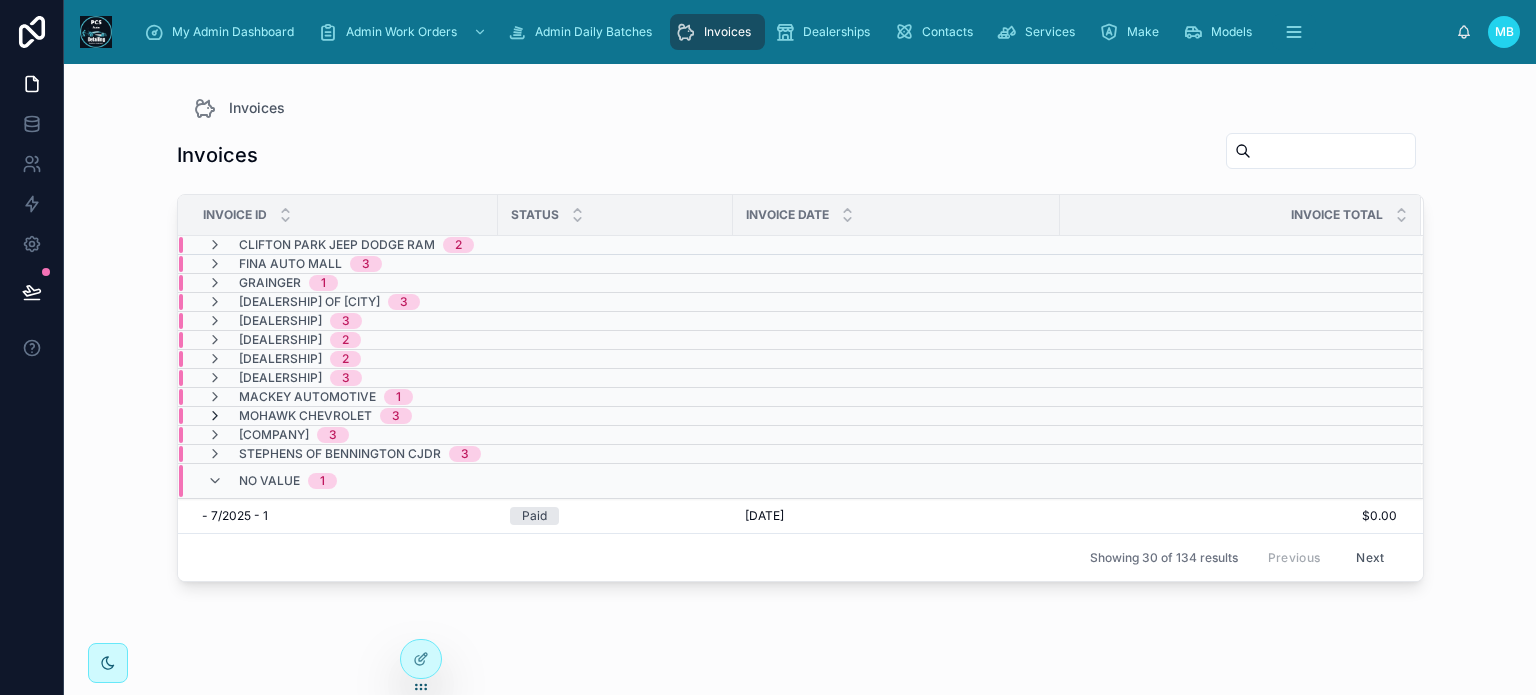 click at bounding box center [215, 416] 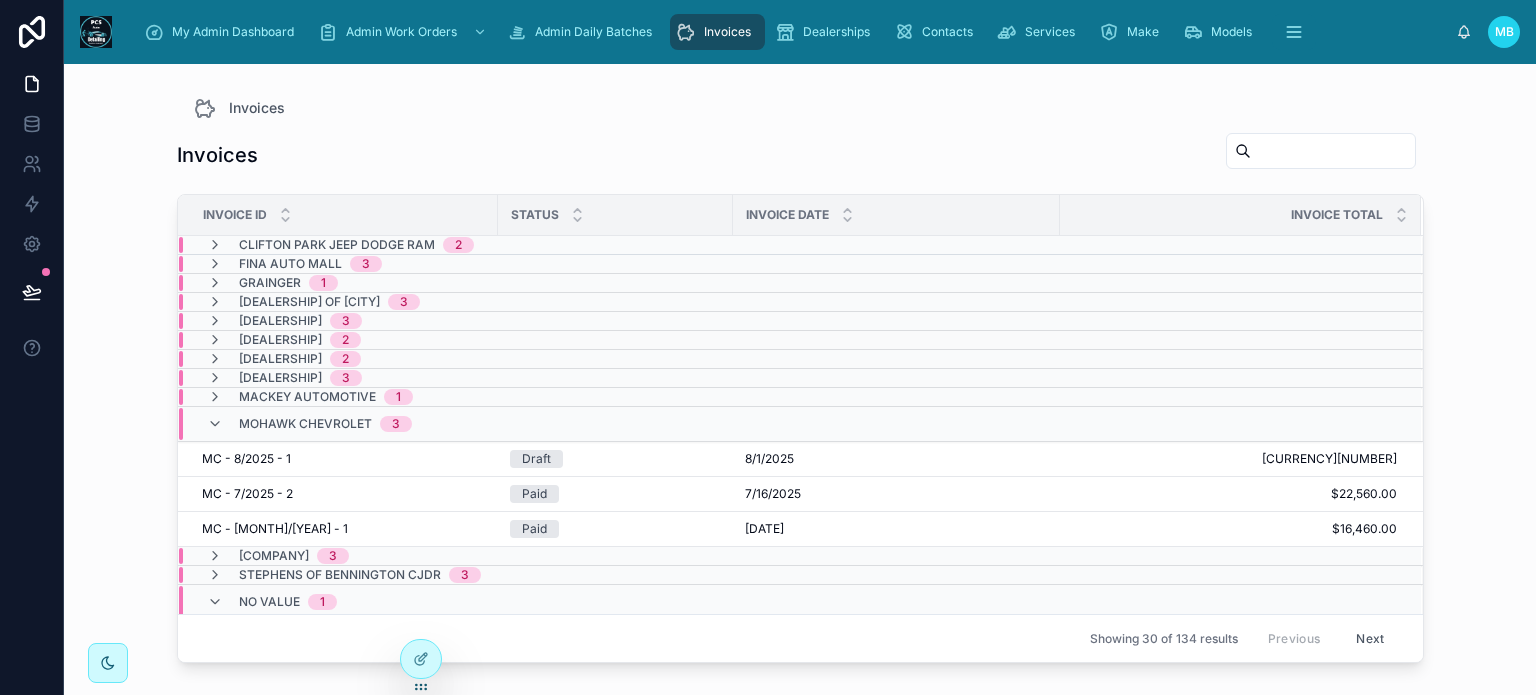 click on "[DEALERSHIP] 3" at bounding box center (309, 424) 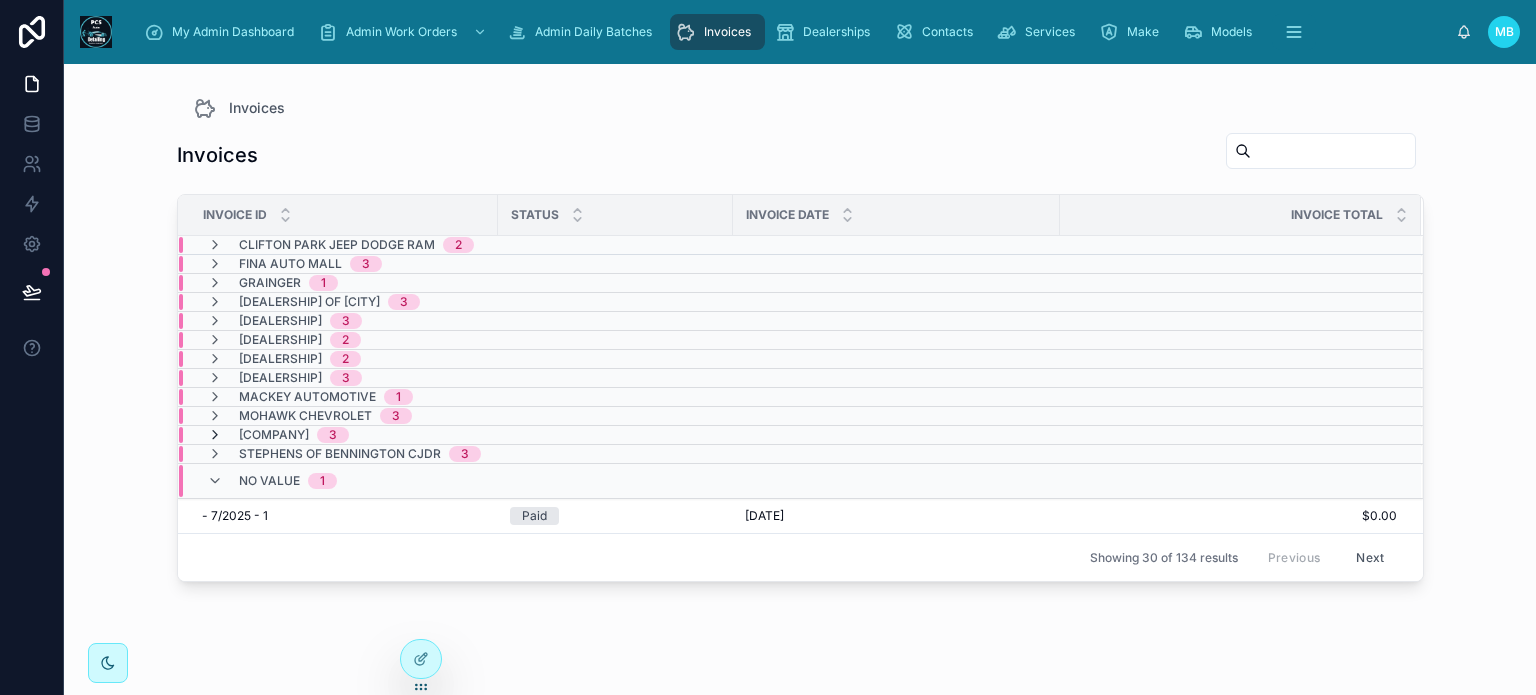 click at bounding box center [215, 435] 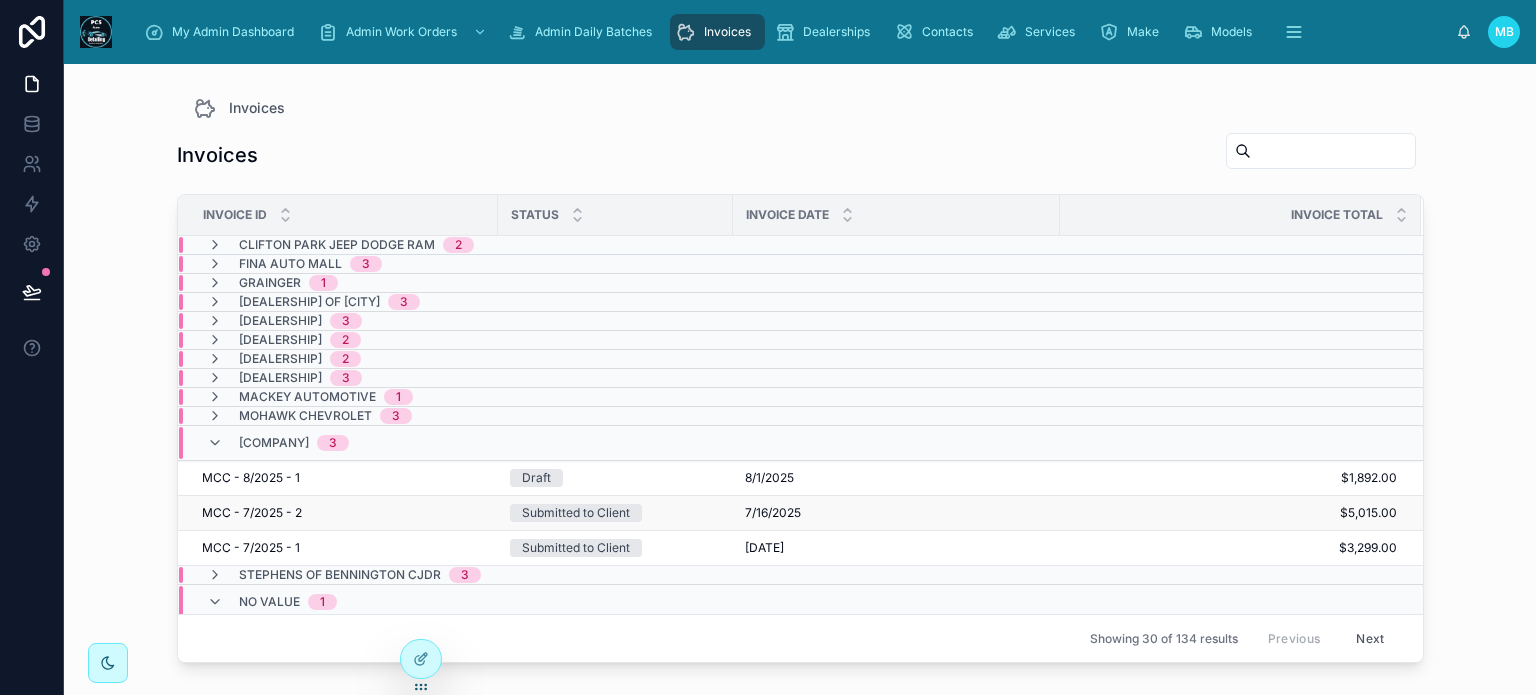 click on "Submitted to Client" at bounding box center (576, 513) 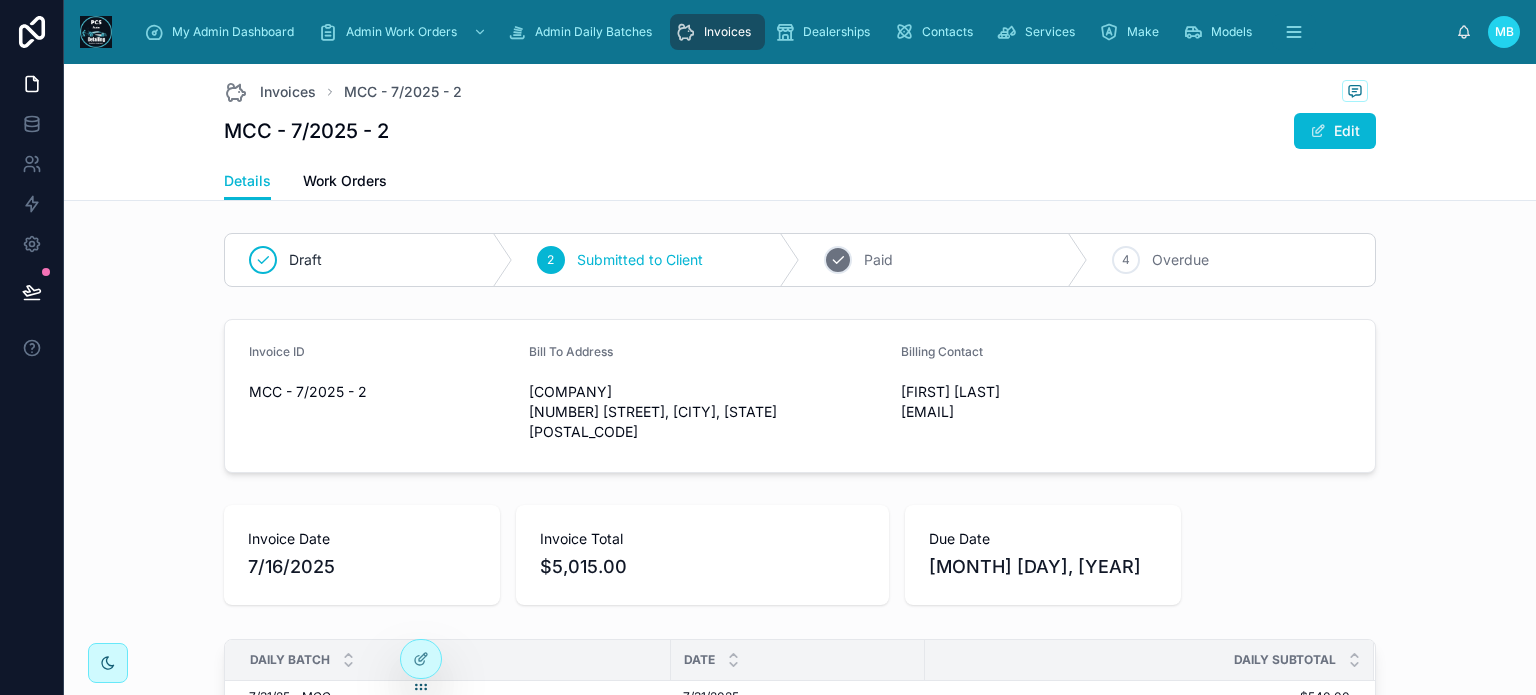 click on "3" at bounding box center (838, 260) 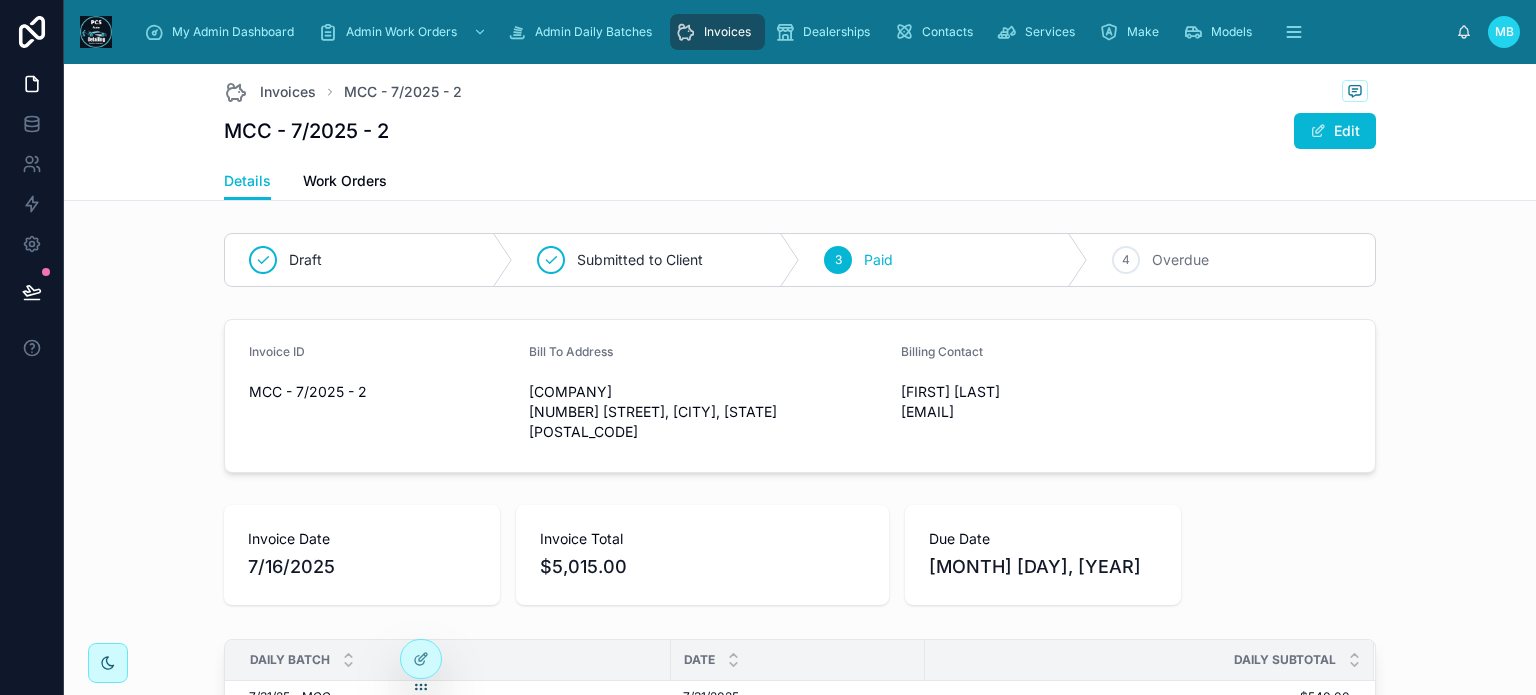 click on "Invoices" at bounding box center (717, 32) 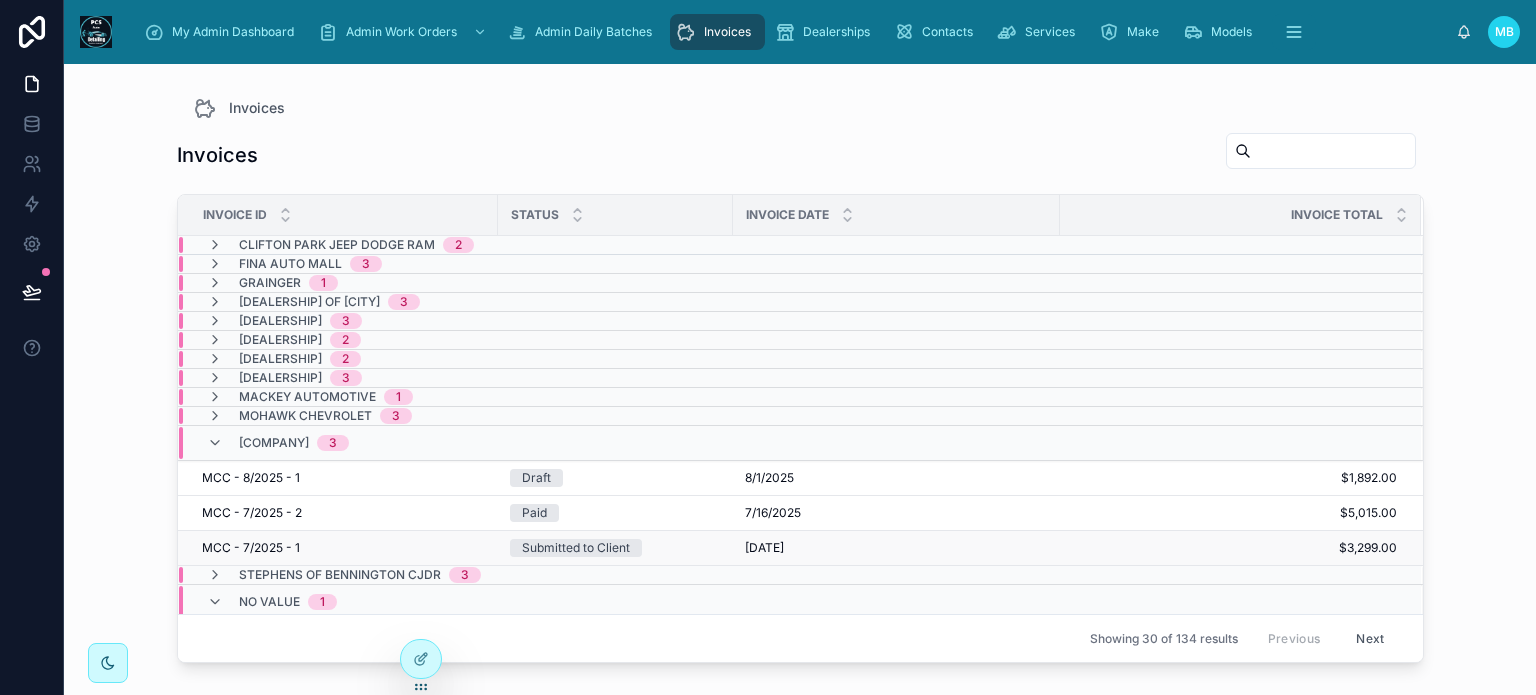 click on "Submitted to Client" at bounding box center (576, 548) 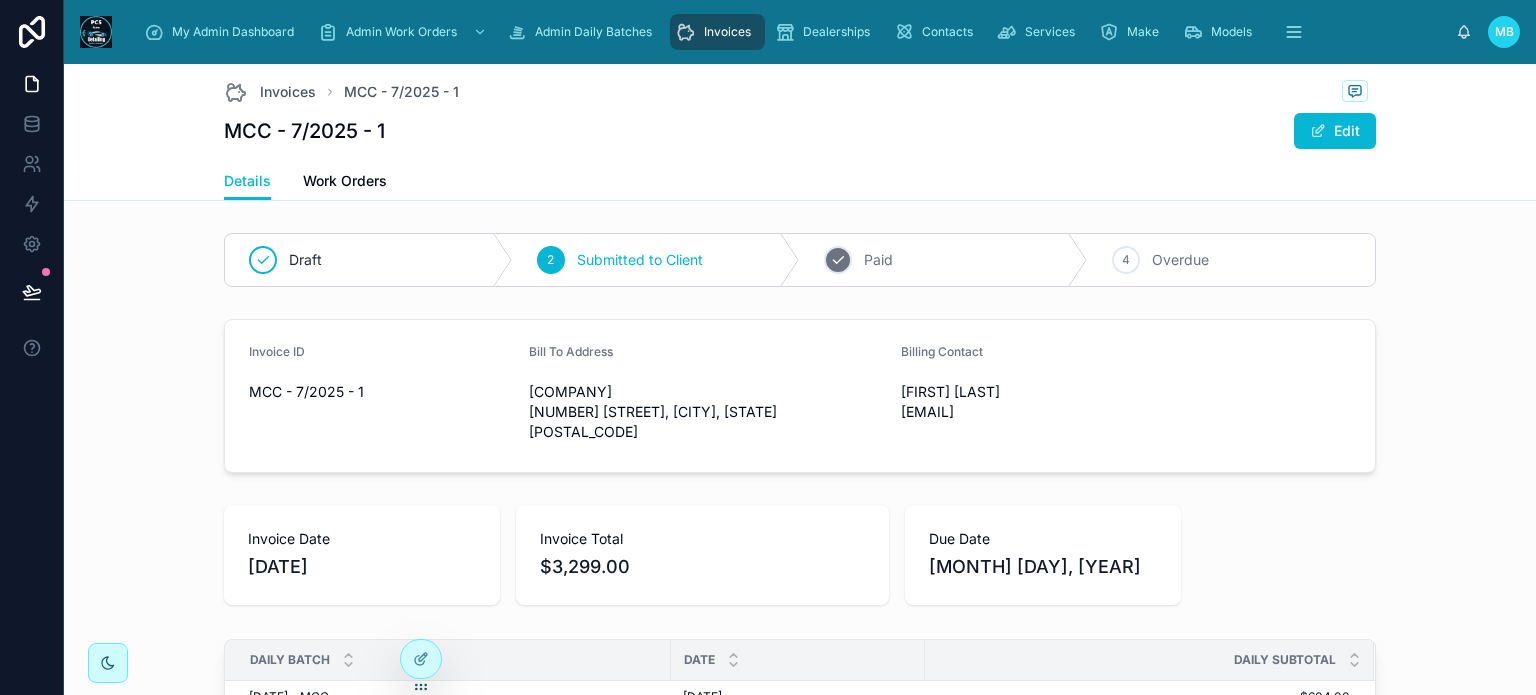 click 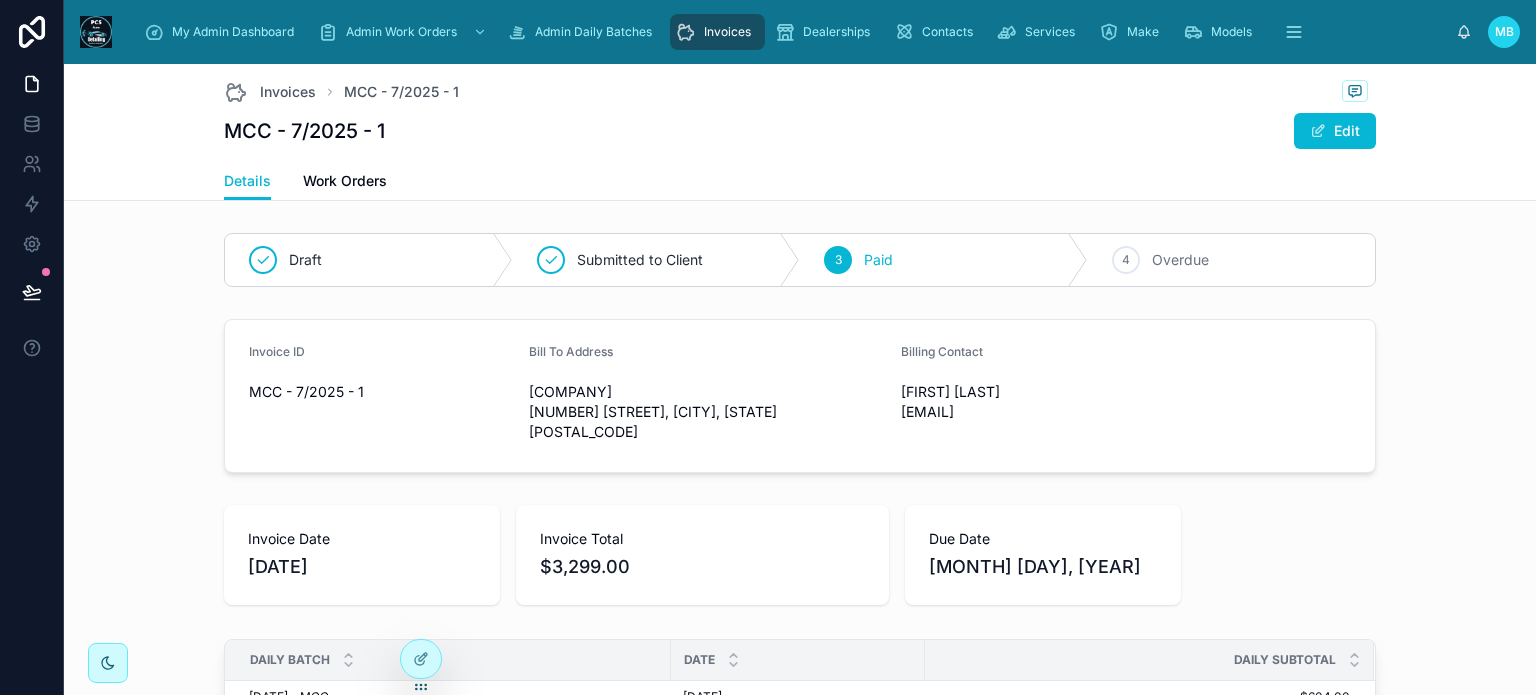 click on "Invoices" at bounding box center (727, 32) 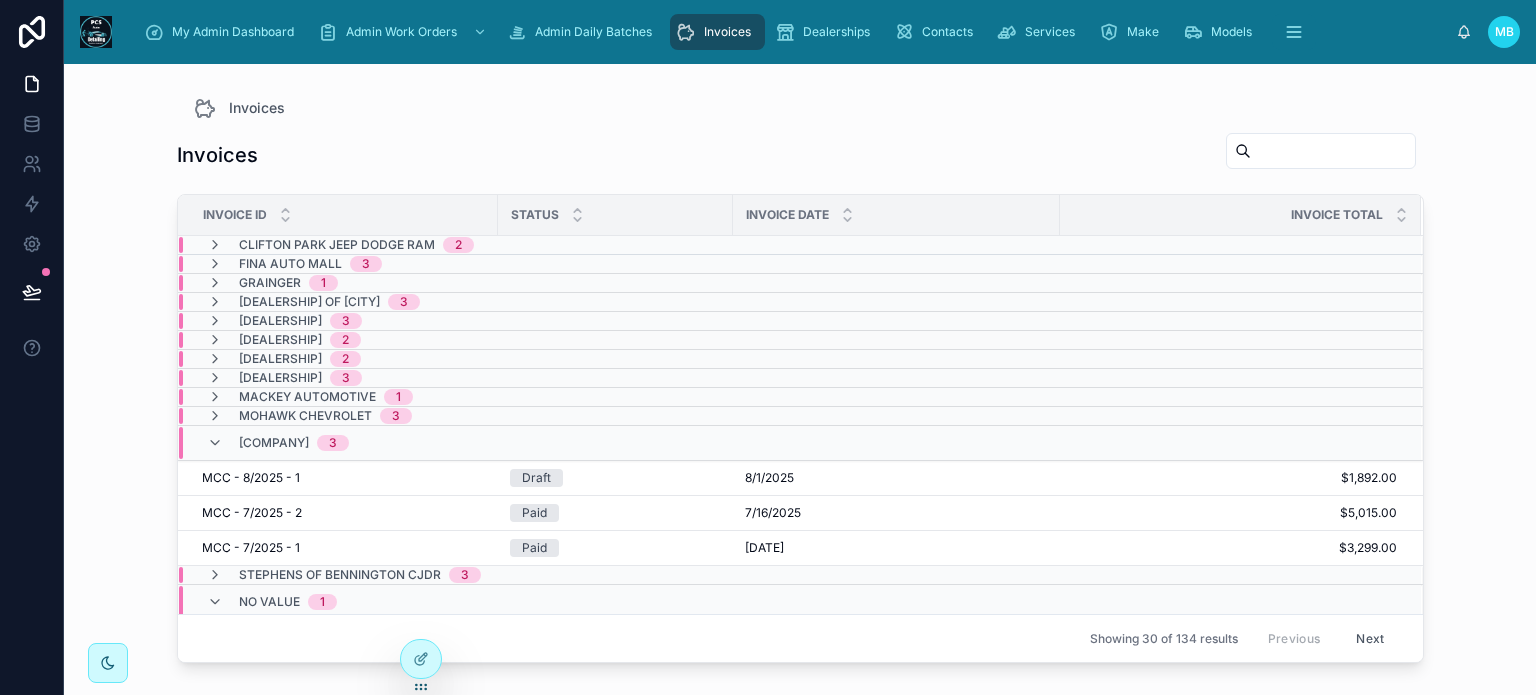 click on "Next" at bounding box center (1370, 638) 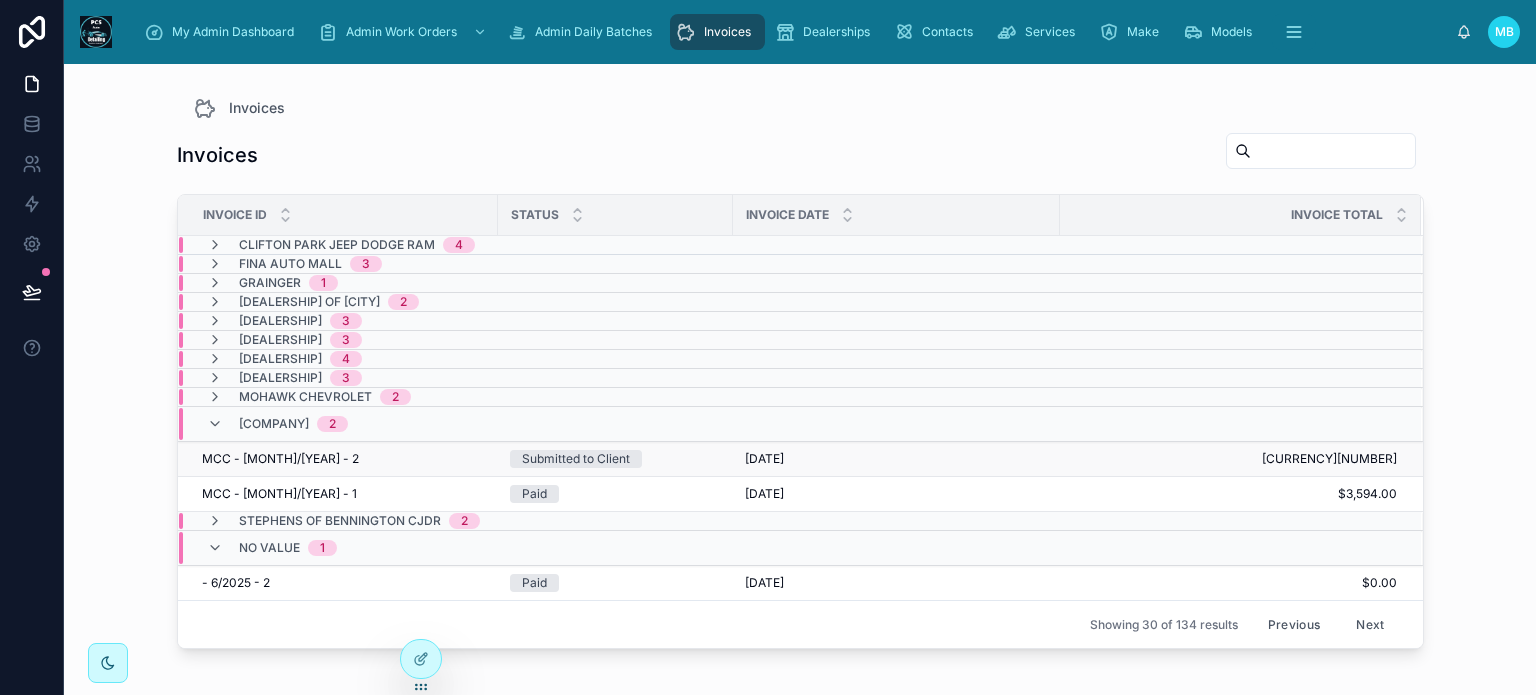 click on "Submitted to Client" at bounding box center (576, 459) 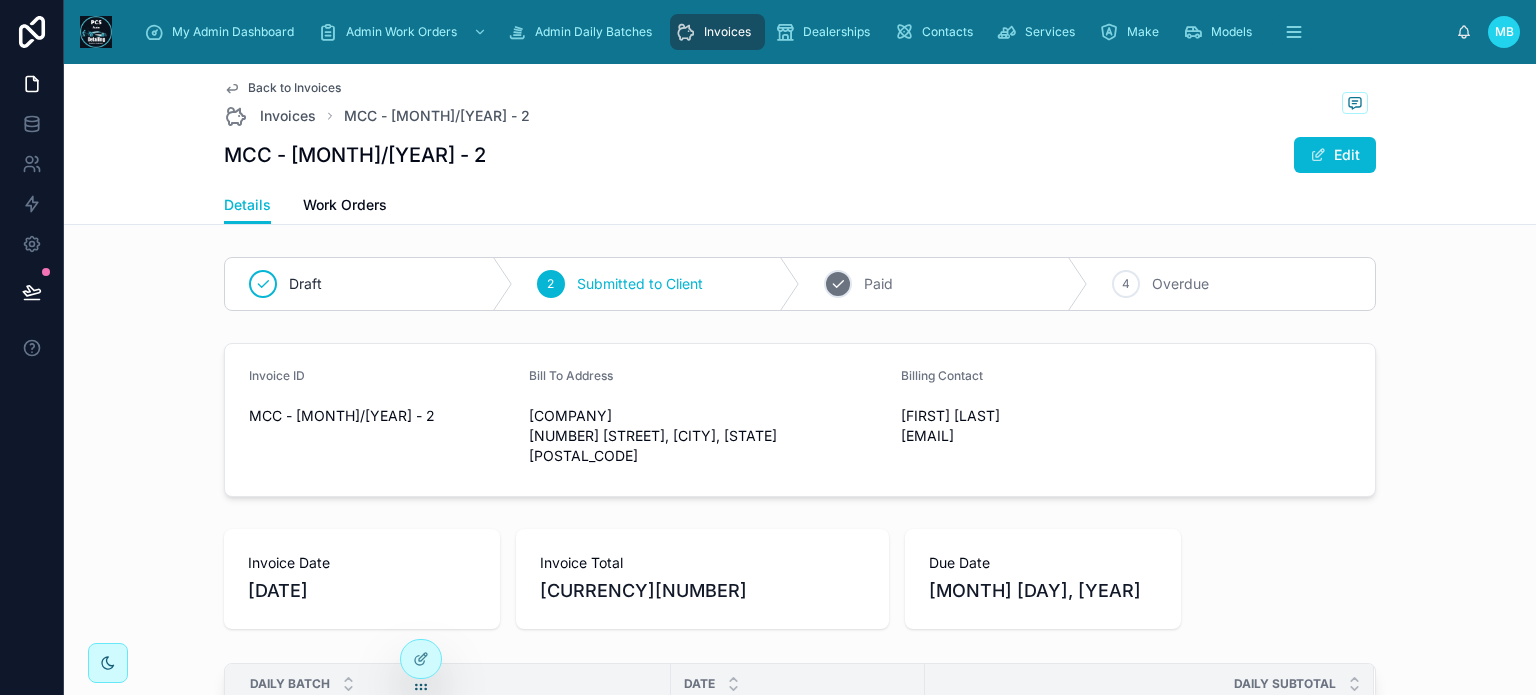 click 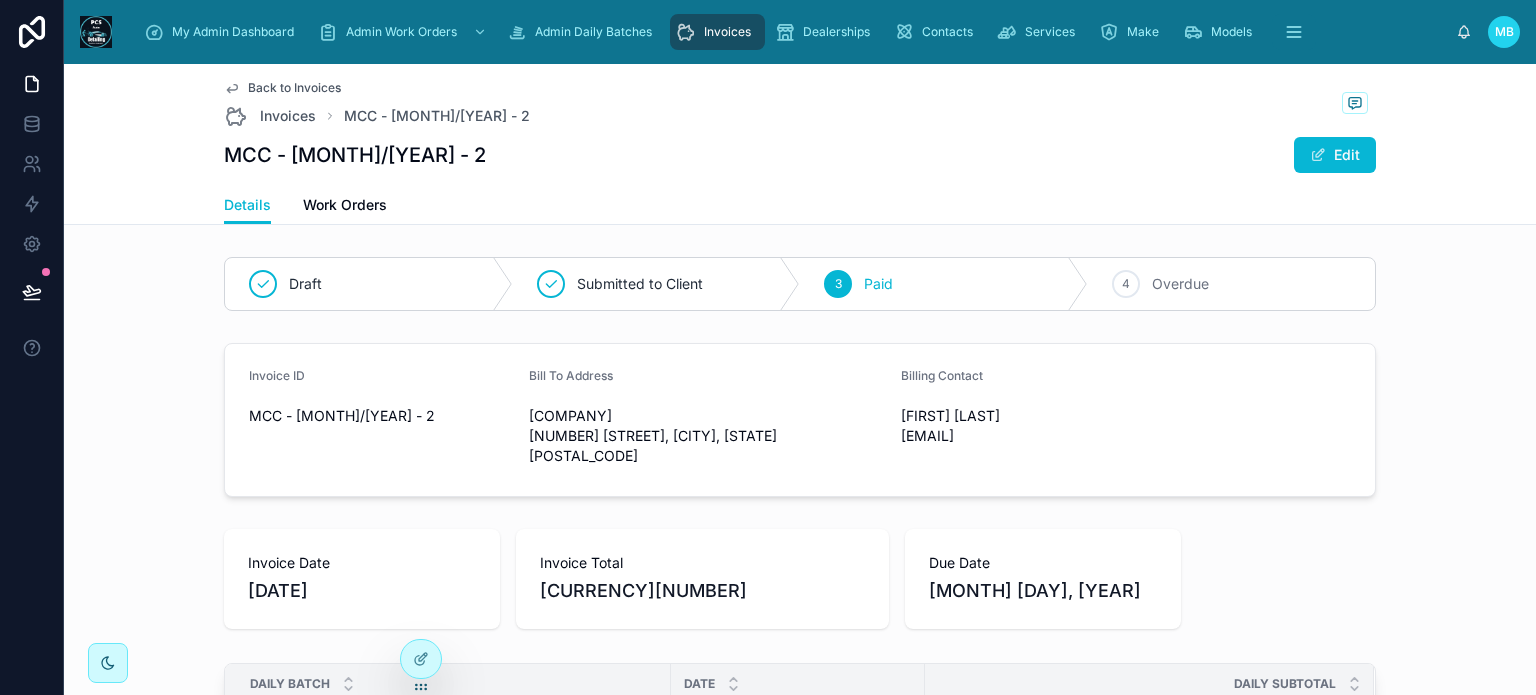 click on "Invoices" at bounding box center (727, 32) 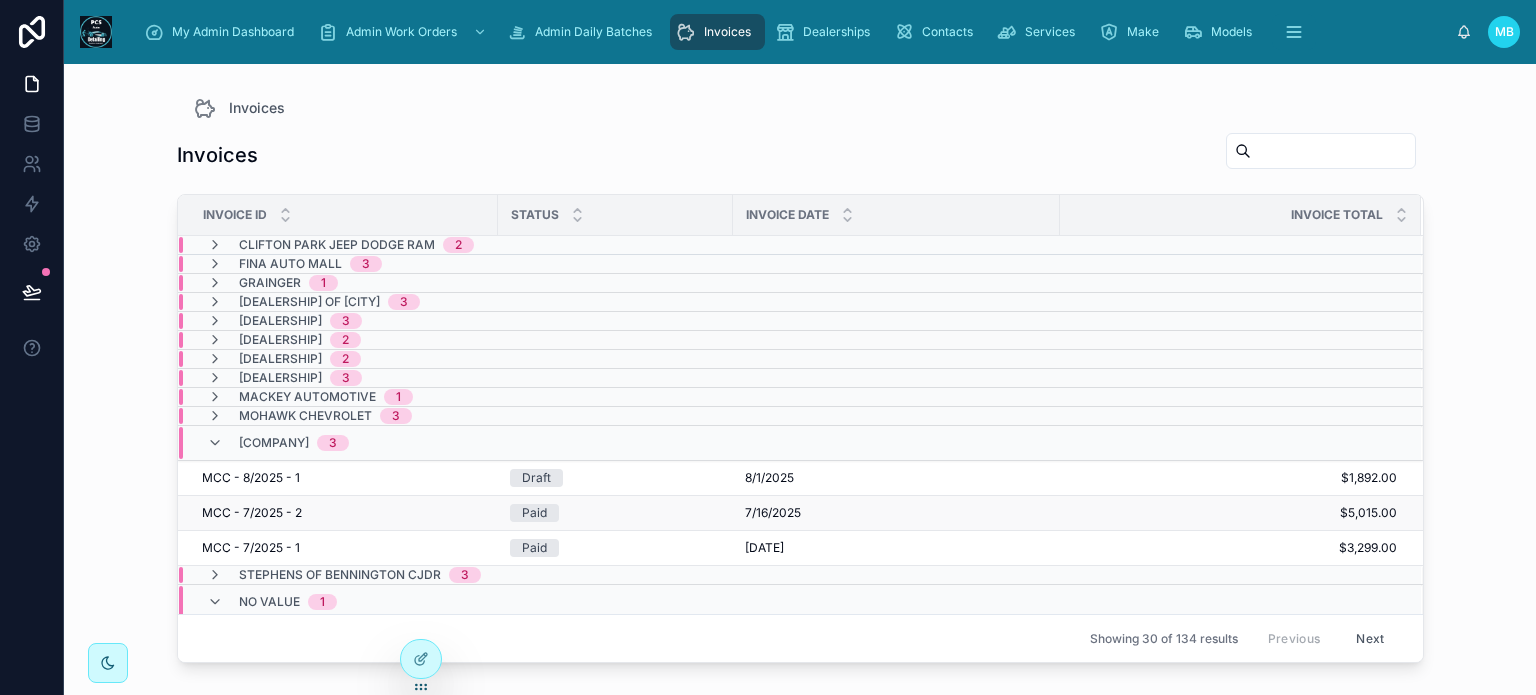 scroll, scrollTop: 34, scrollLeft: 0, axis: vertical 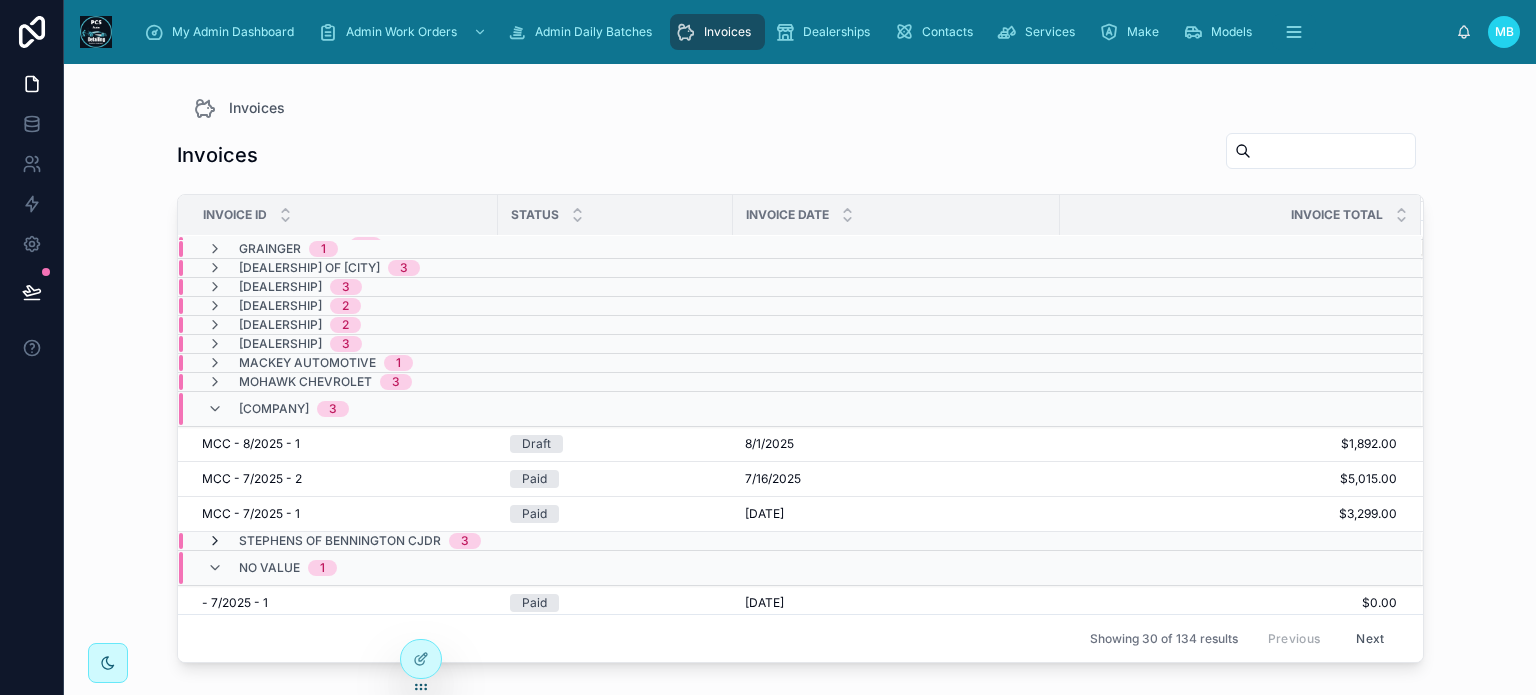 click at bounding box center [215, 541] 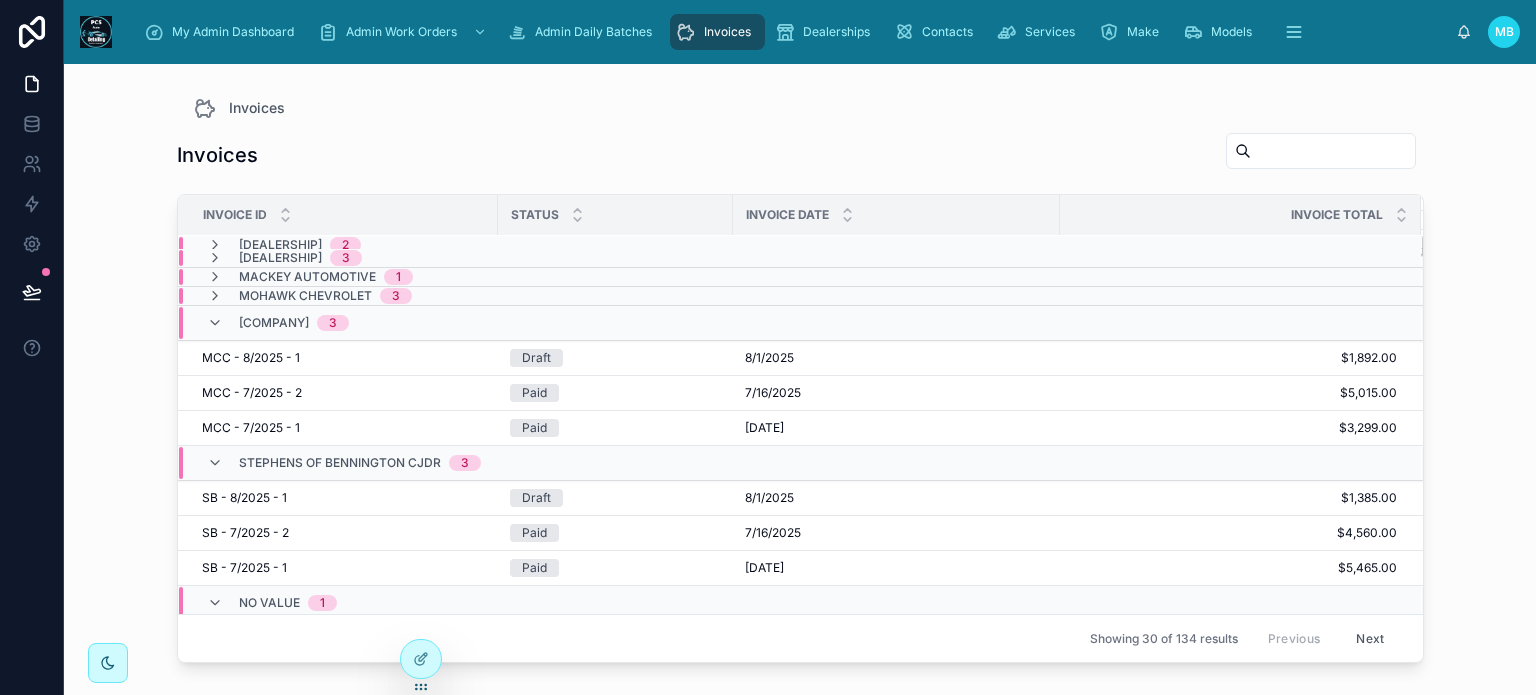 scroll, scrollTop: 155, scrollLeft: 0, axis: vertical 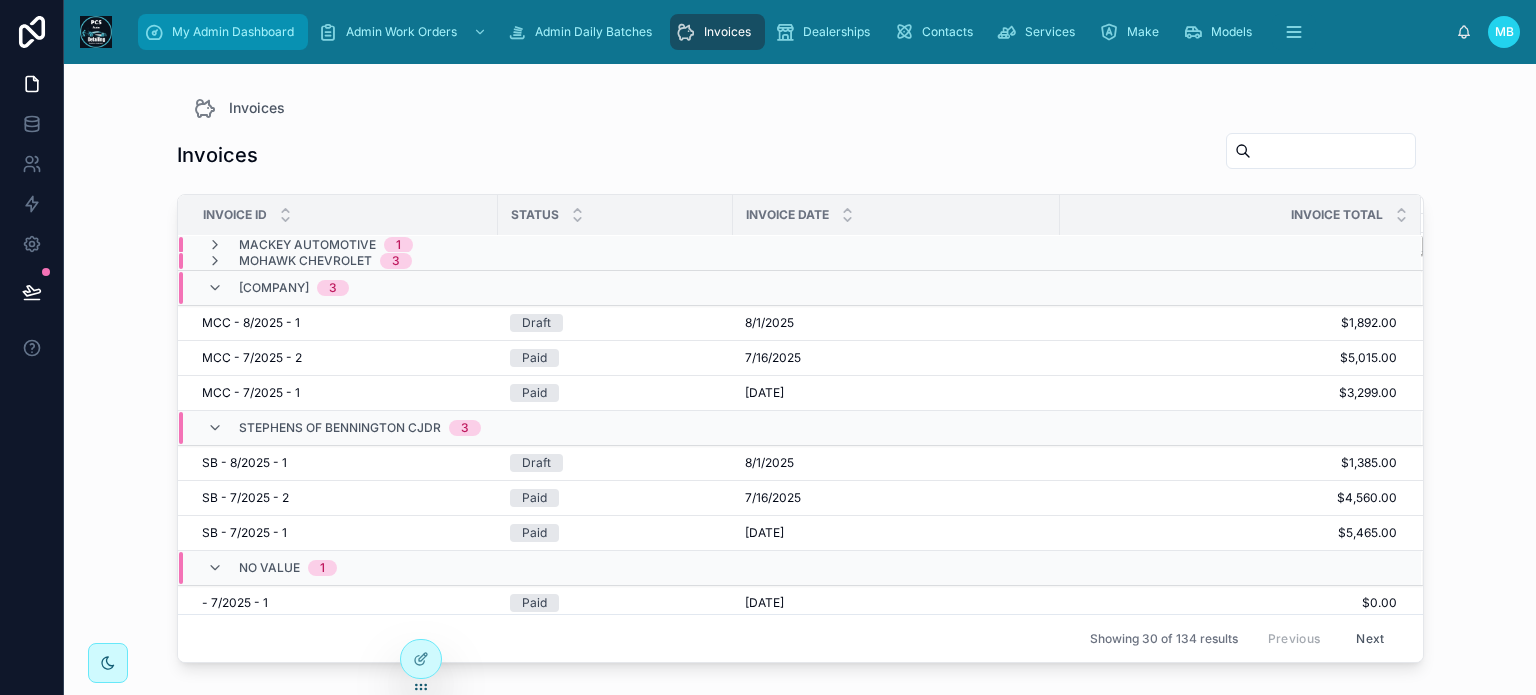 click on "My Admin Dashboard" at bounding box center [233, 32] 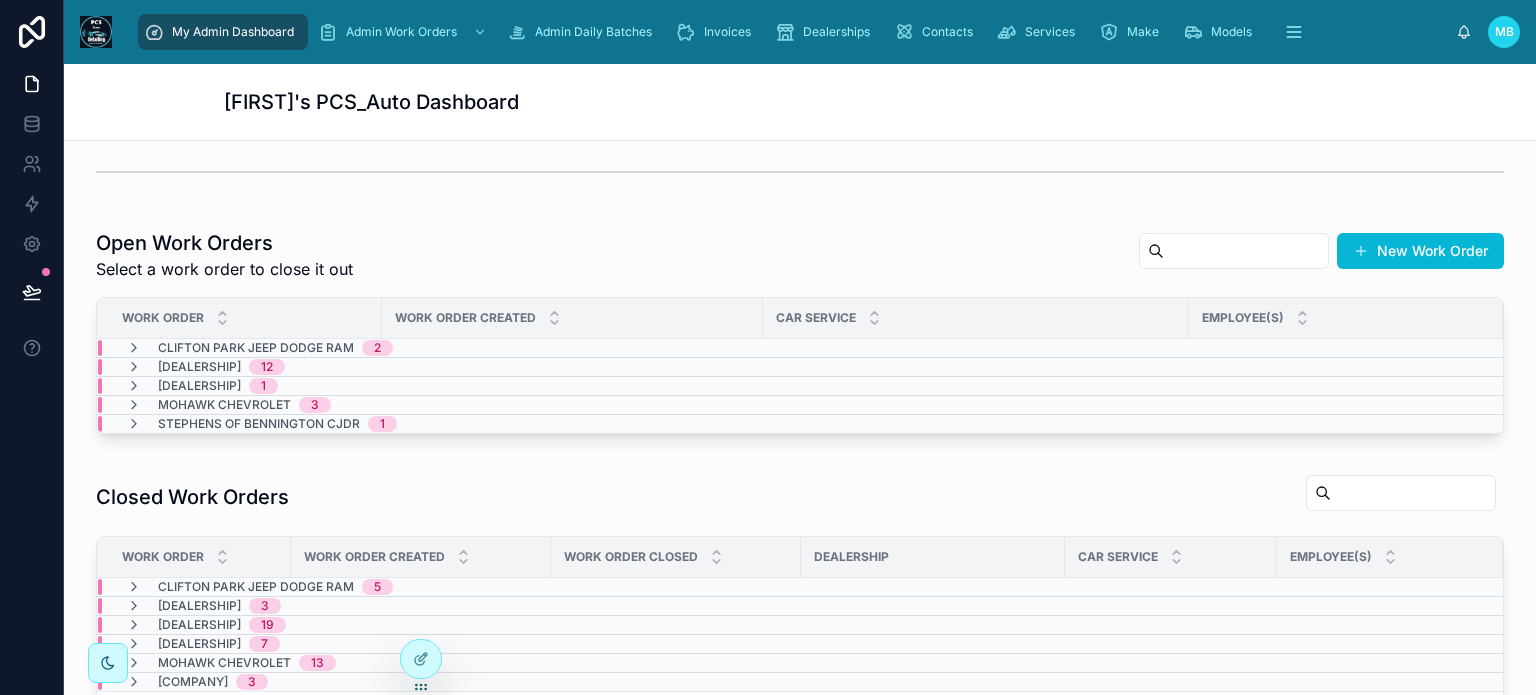 scroll, scrollTop: 0, scrollLeft: 0, axis: both 